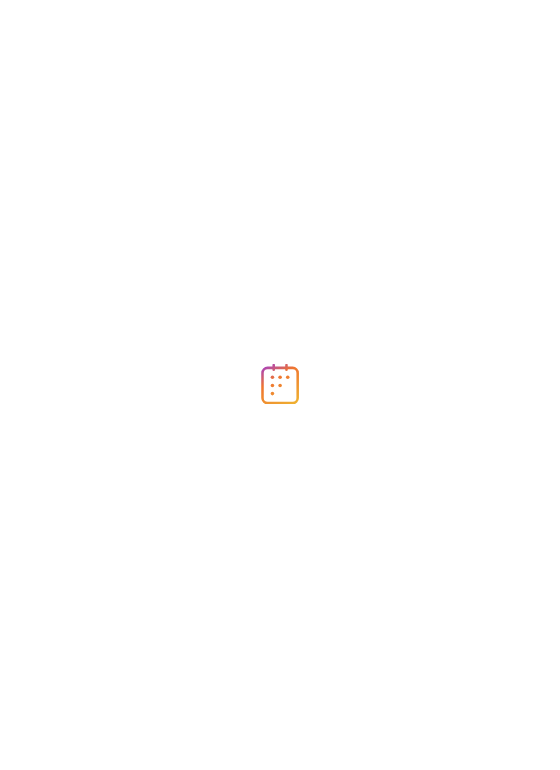 scroll, scrollTop: 0, scrollLeft: 0, axis: both 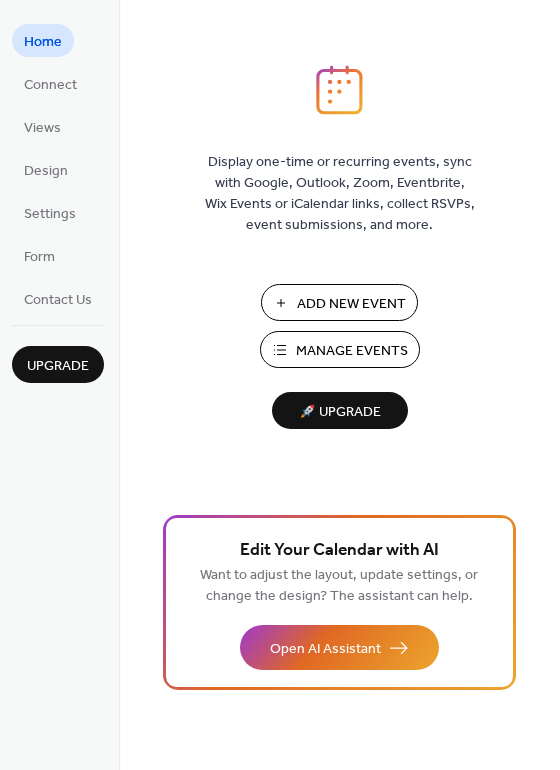 click on "Add New Event" at bounding box center (339, 302) 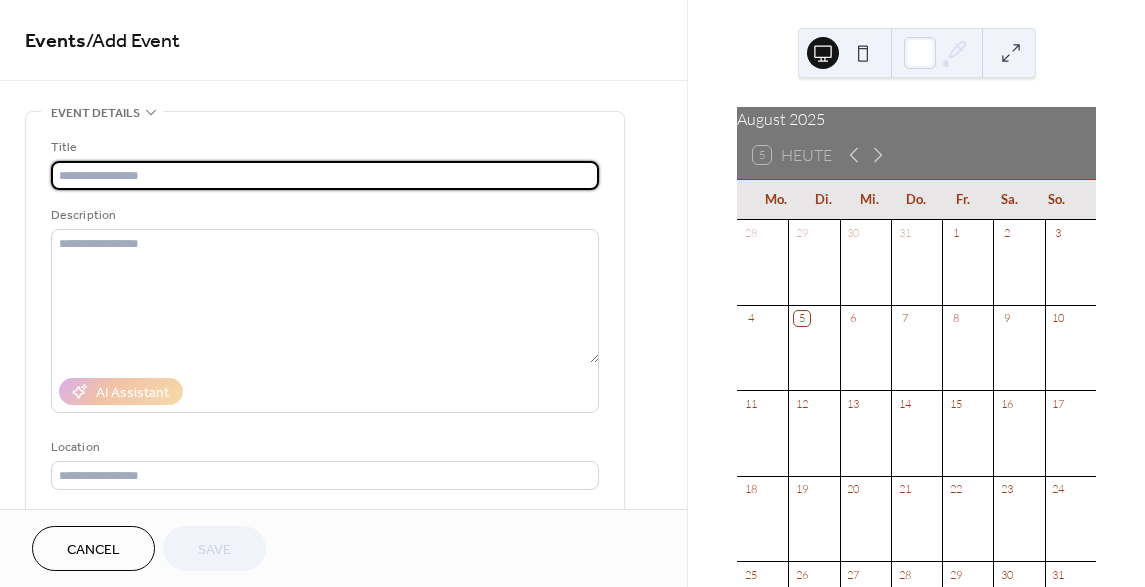 scroll, scrollTop: 0, scrollLeft: 0, axis: both 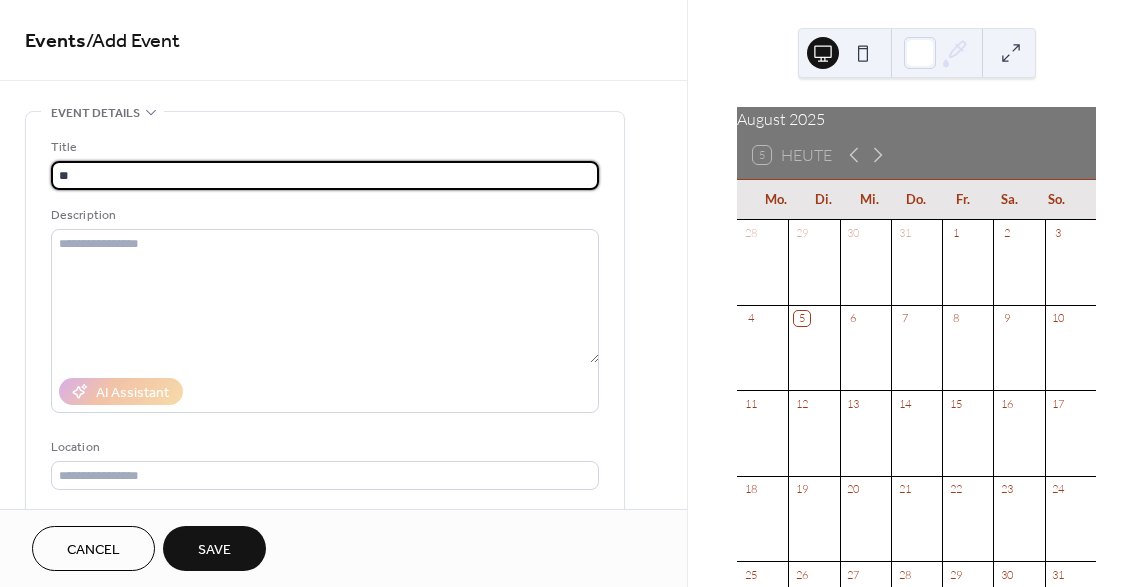 type on "***" 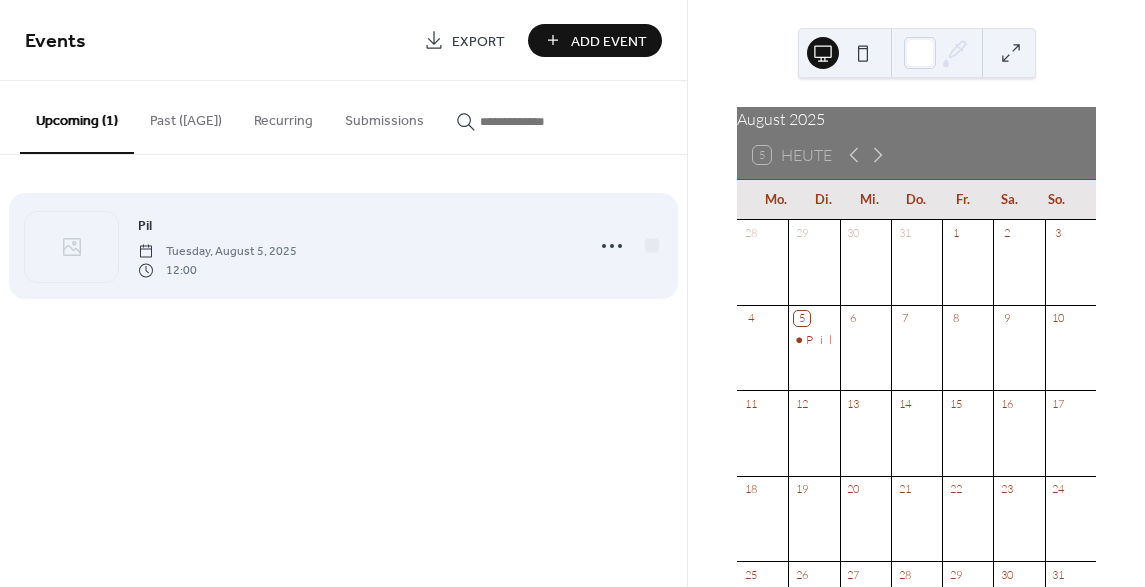 click on "Tuesday, August 5, 2025" at bounding box center (217, 252) 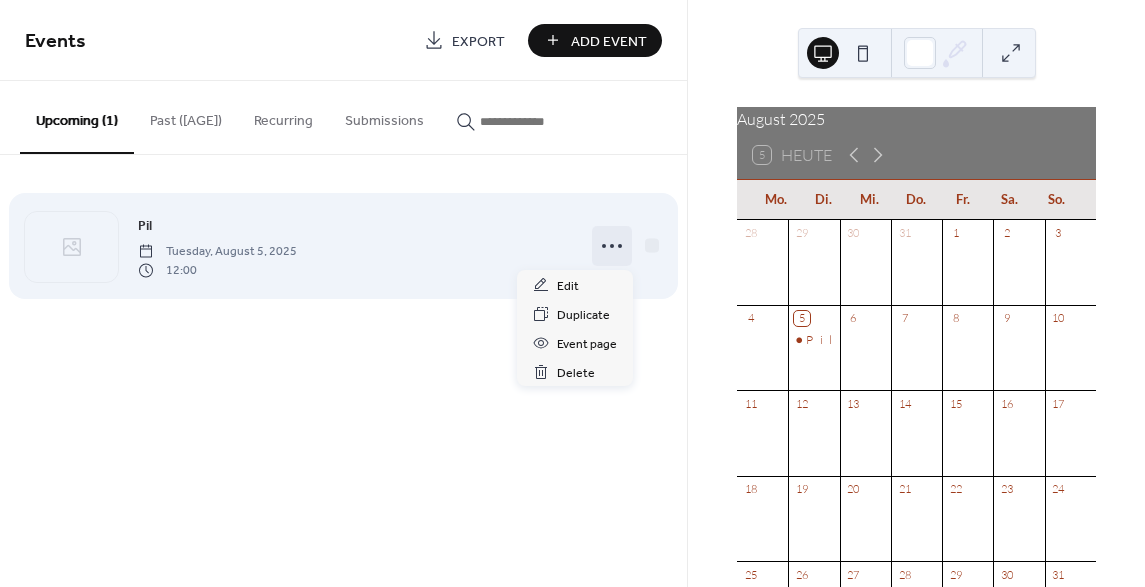 click 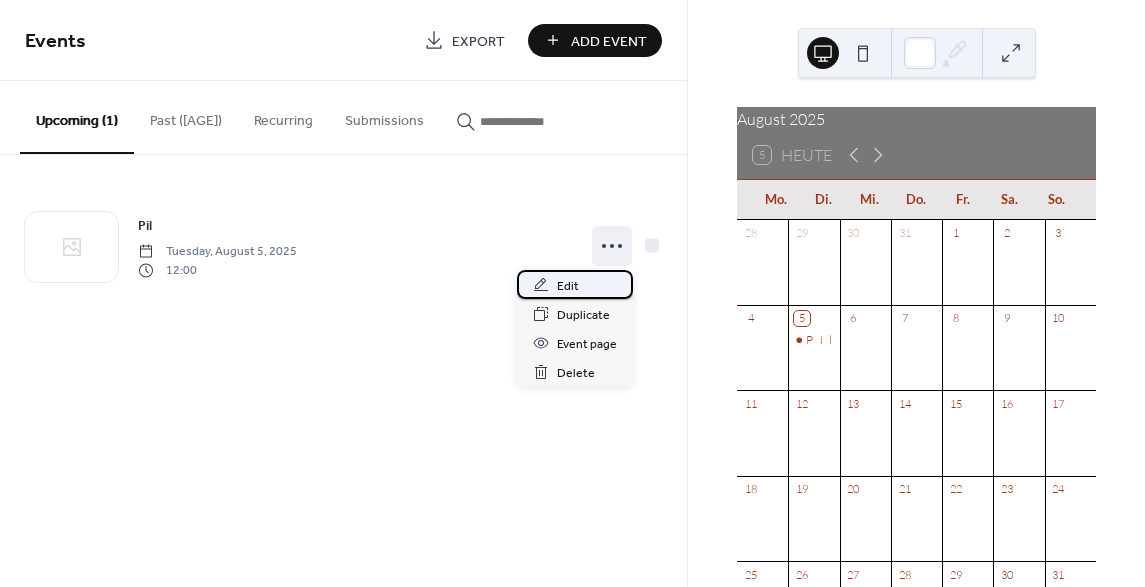 click on "Edit" at bounding box center (575, 284) 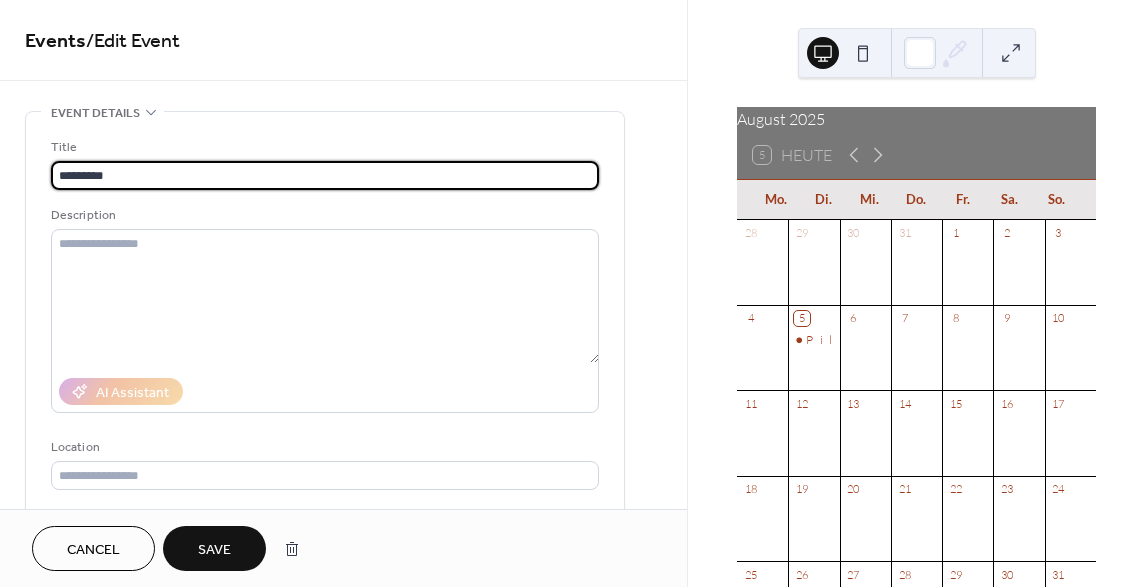type on "**********" 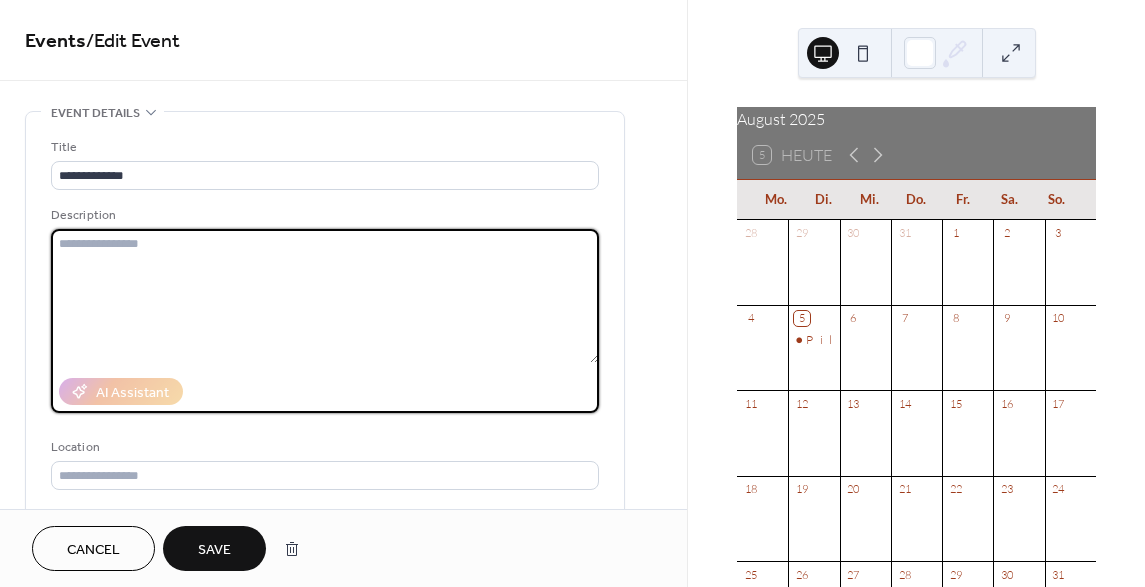 click at bounding box center (325, 296) 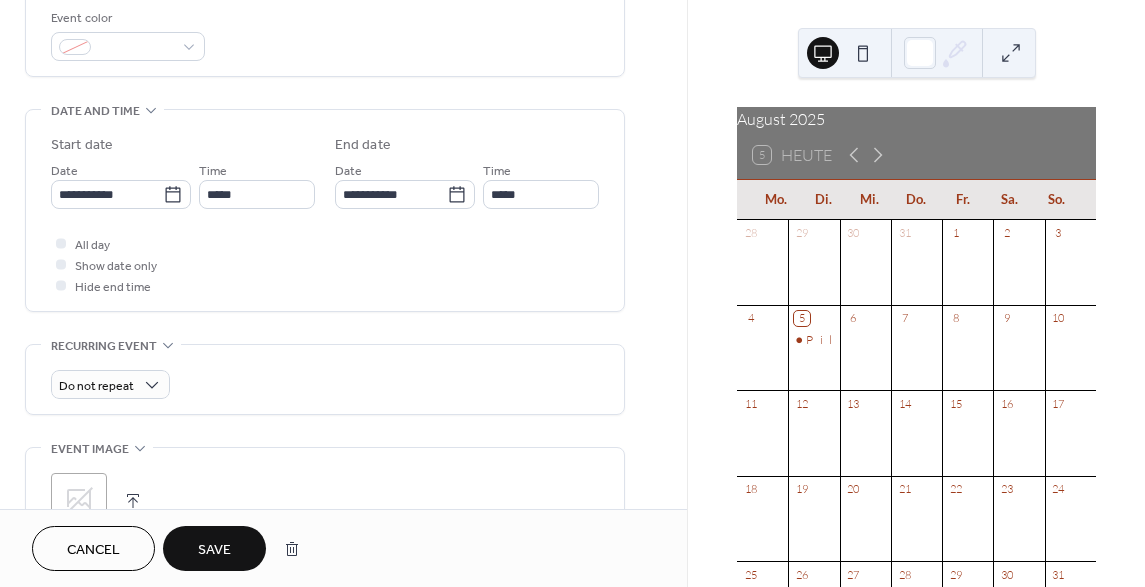 scroll, scrollTop: 547, scrollLeft: 0, axis: vertical 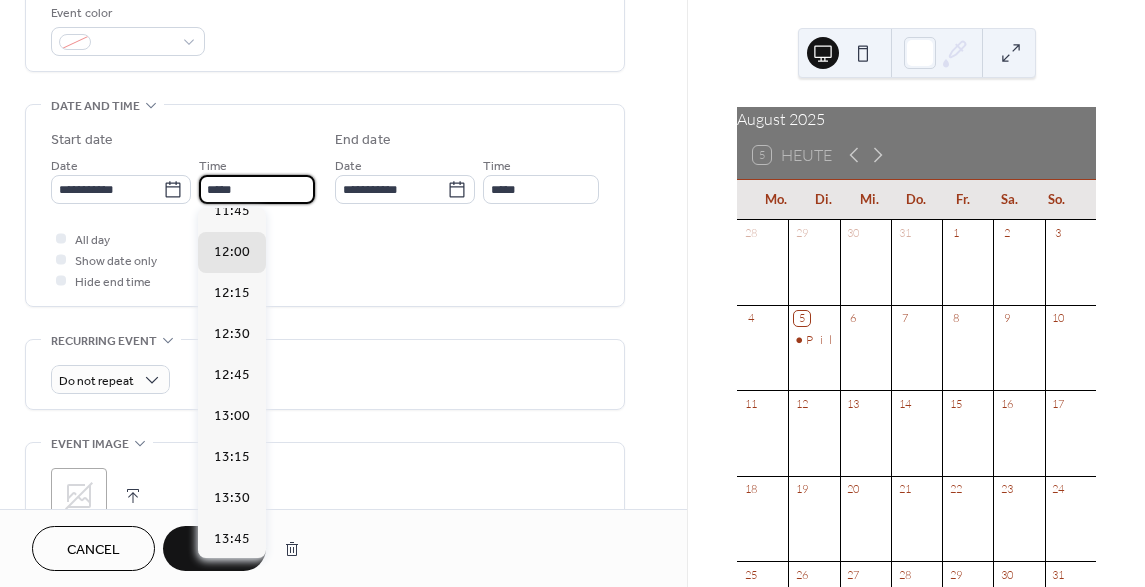 click on "*****" at bounding box center [257, 189] 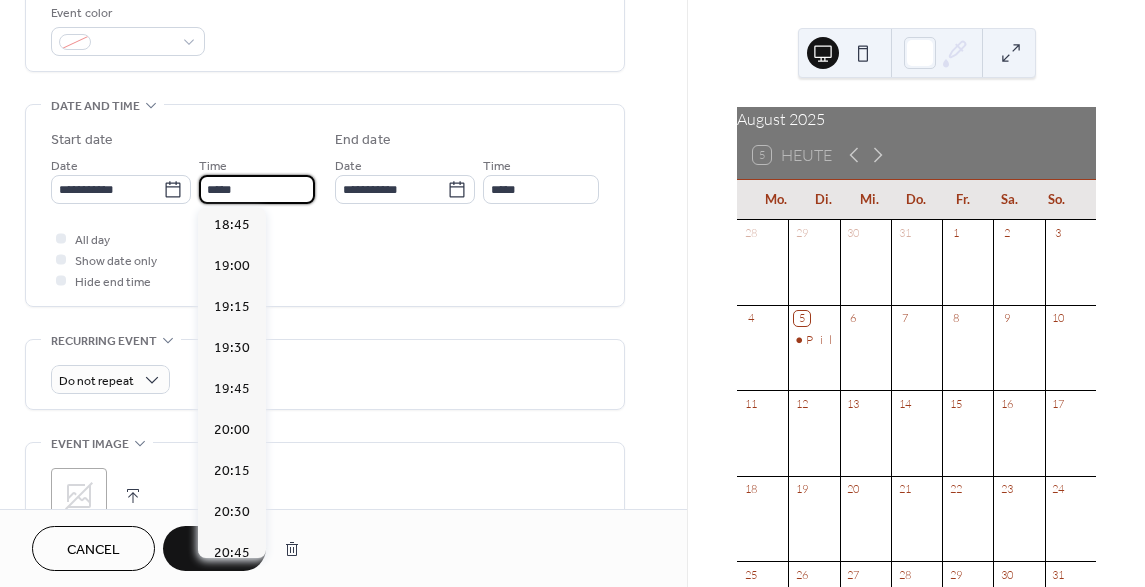 scroll, scrollTop: 3106, scrollLeft: 0, axis: vertical 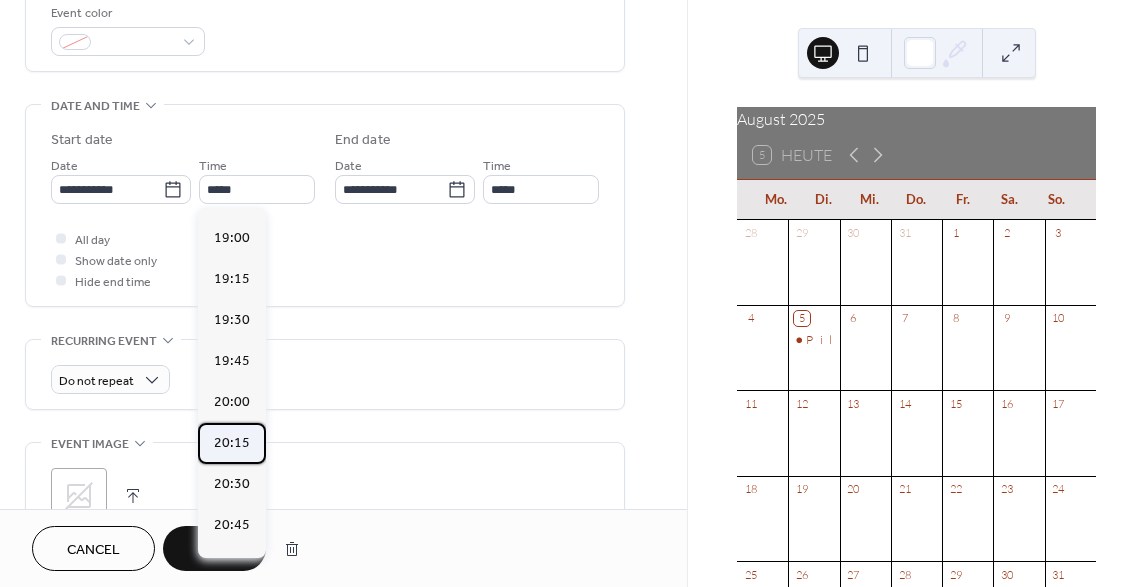 click on "20:15" at bounding box center (232, 443) 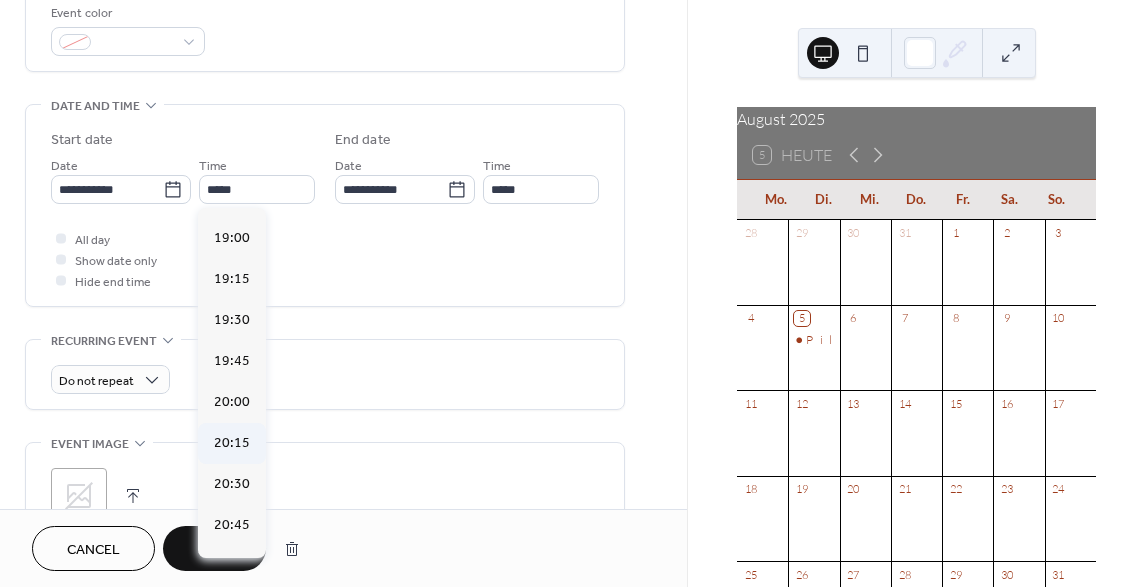 type on "*****" 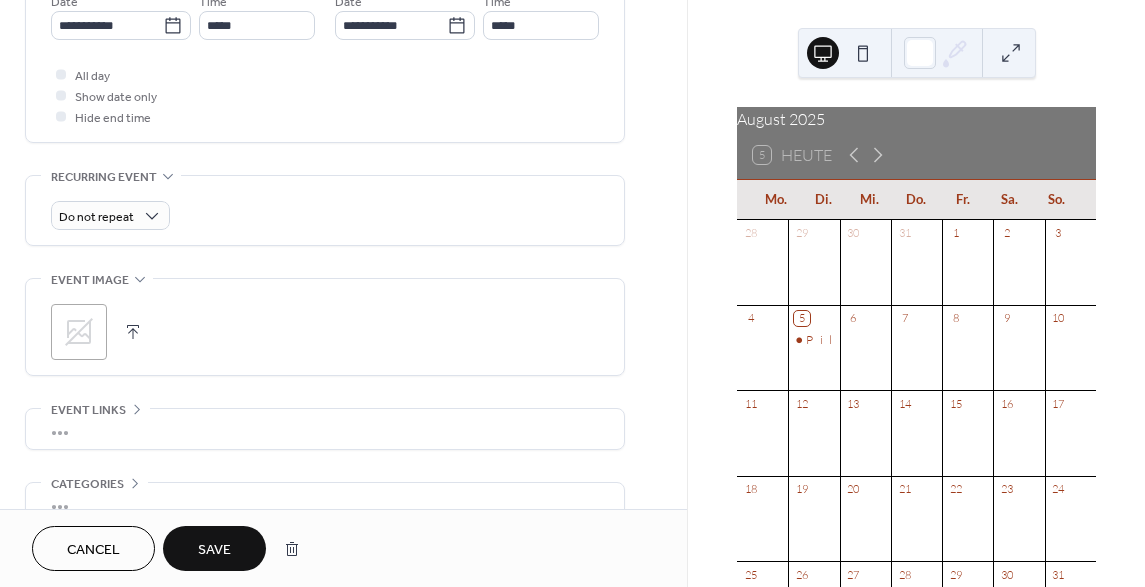 scroll, scrollTop: 712, scrollLeft: 0, axis: vertical 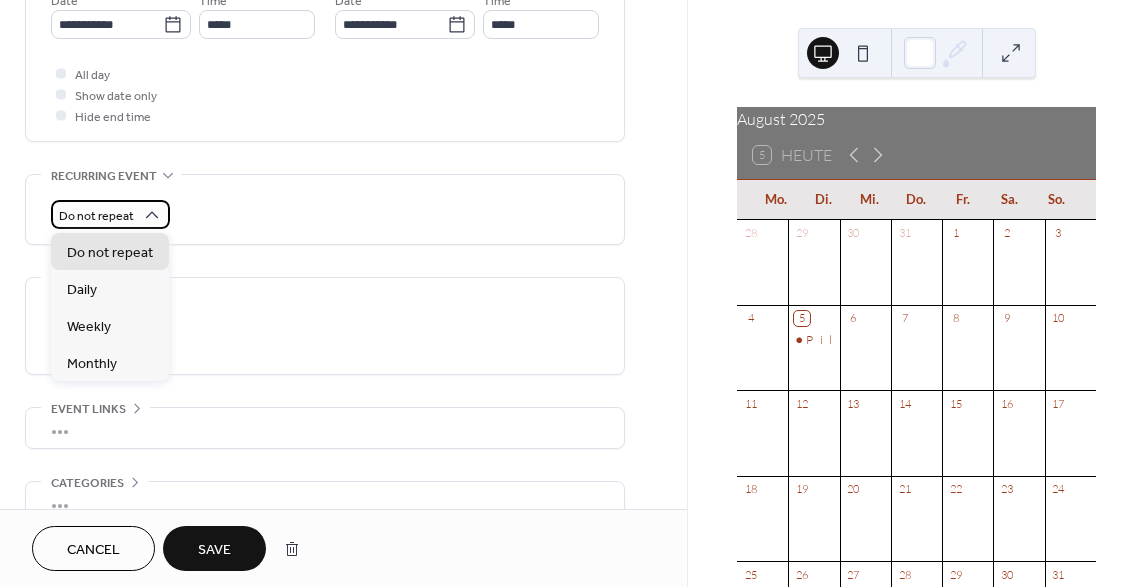click on "Do not repeat" at bounding box center (110, 214) 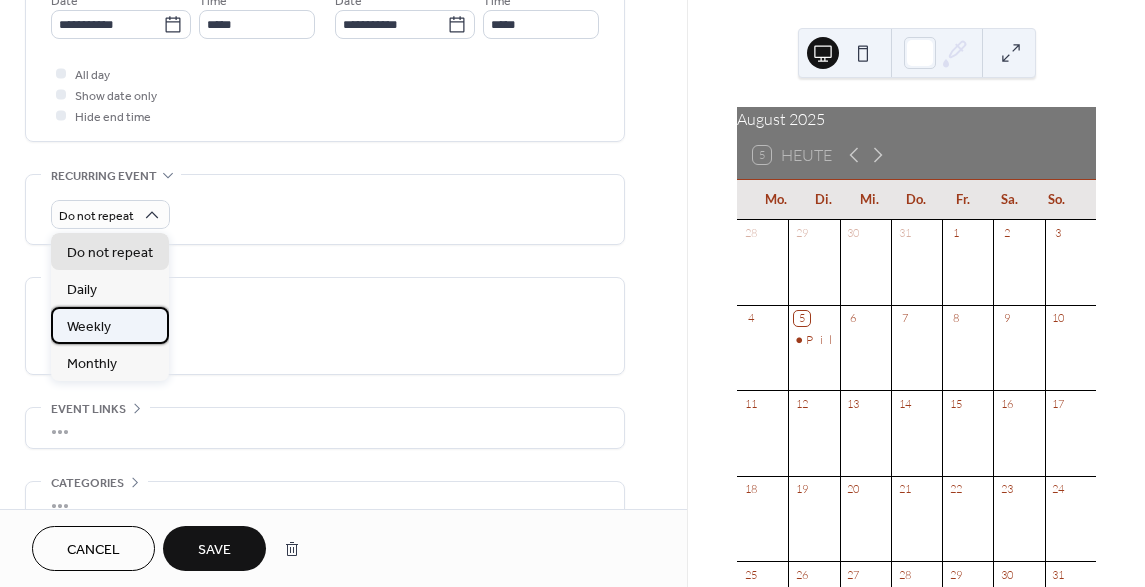 click on "Weekly" at bounding box center [110, 325] 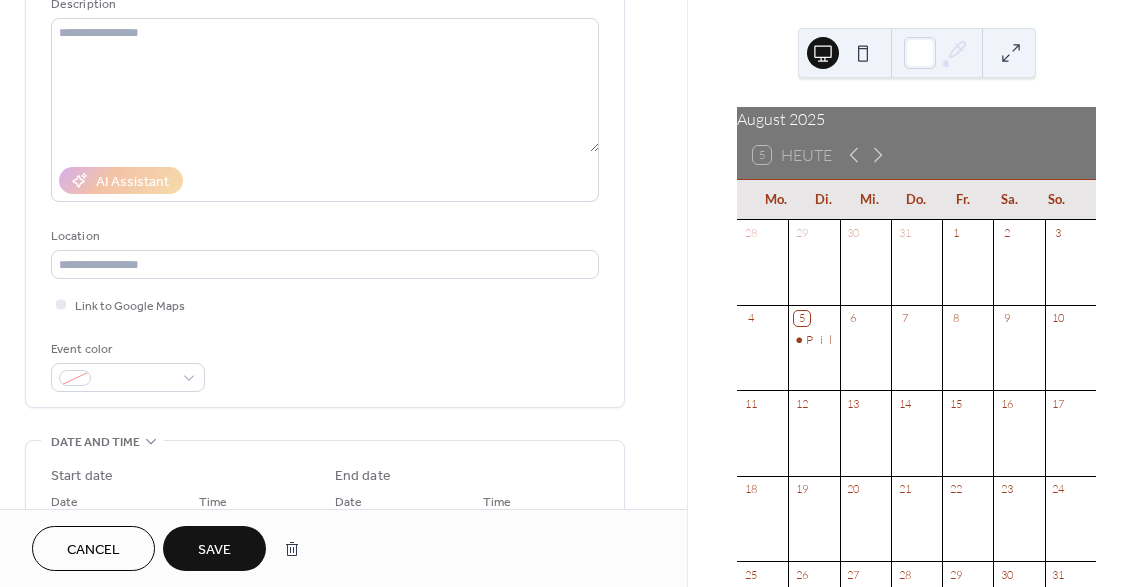 scroll, scrollTop: 210, scrollLeft: 0, axis: vertical 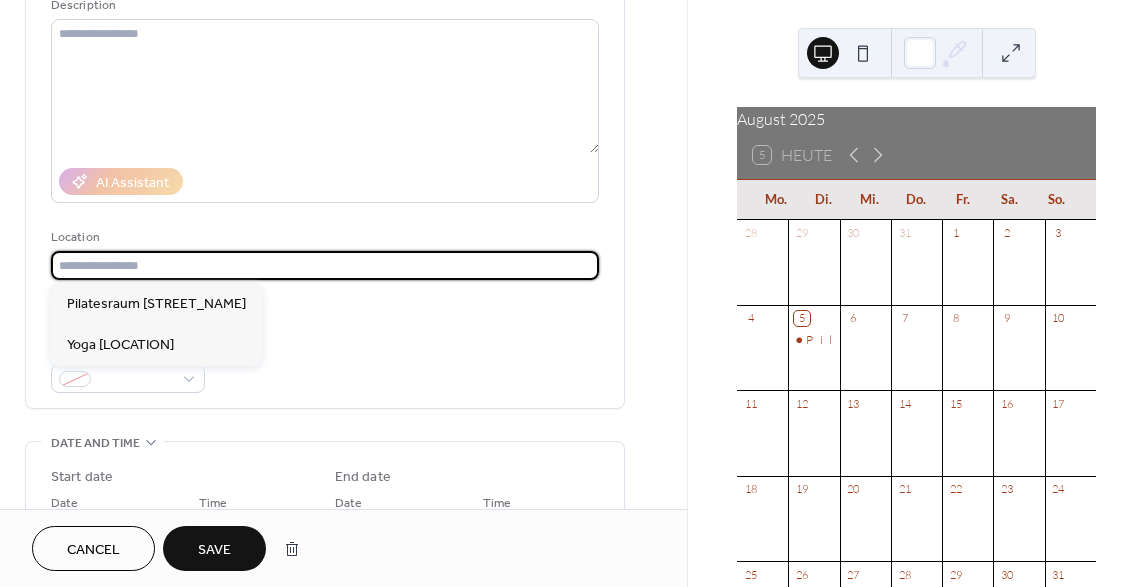 click at bounding box center [325, 265] 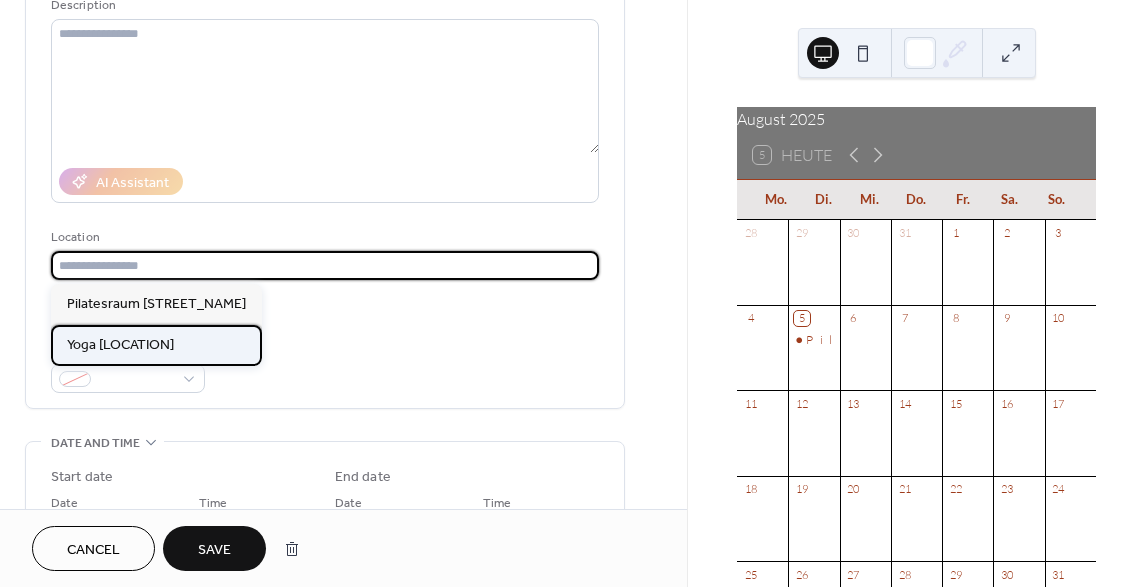 click on "Yoga Tössfeld" at bounding box center (120, 344) 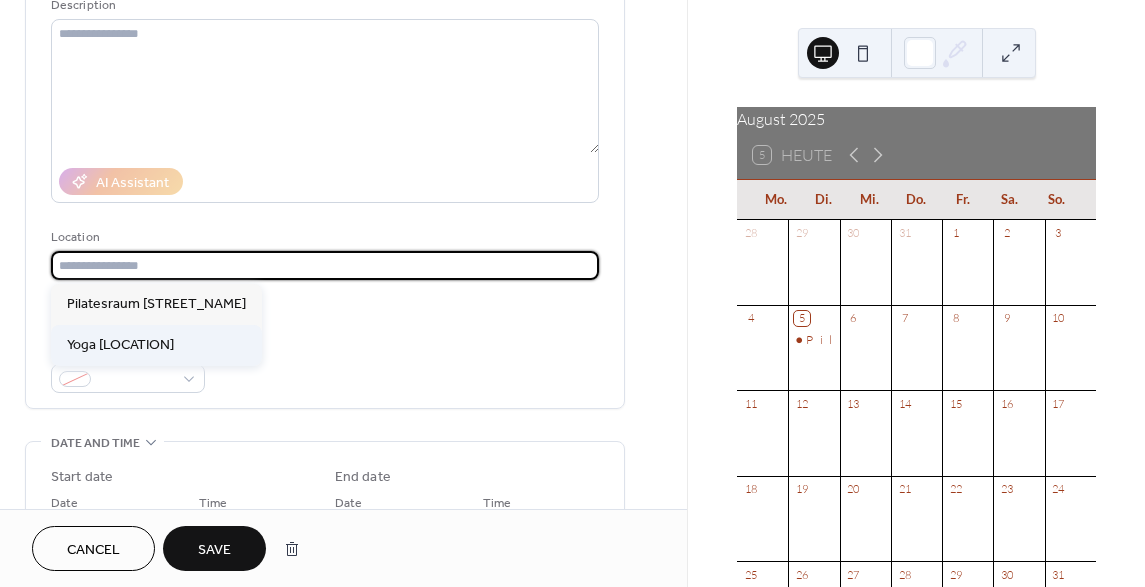 type on "**********" 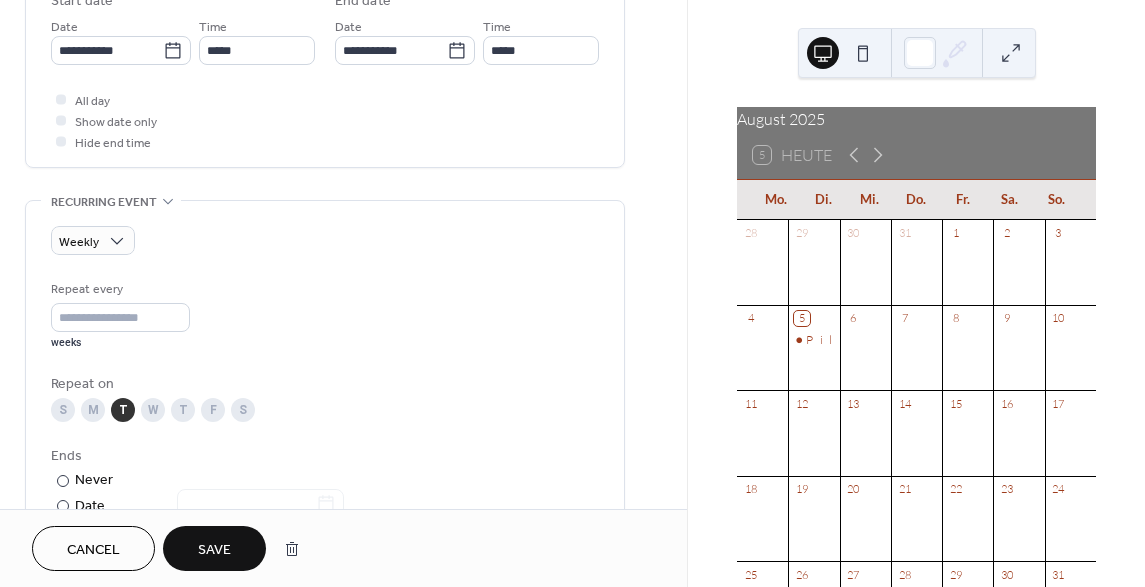 scroll, scrollTop: 687, scrollLeft: 0, axis: vertical 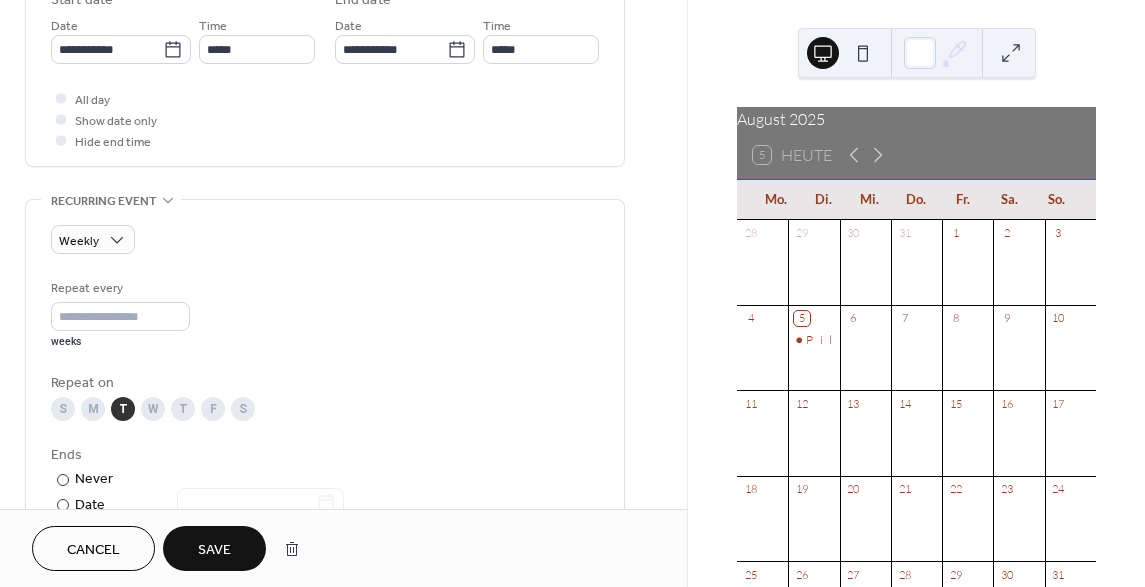 click on "Save" at bounding box center (214, 550) 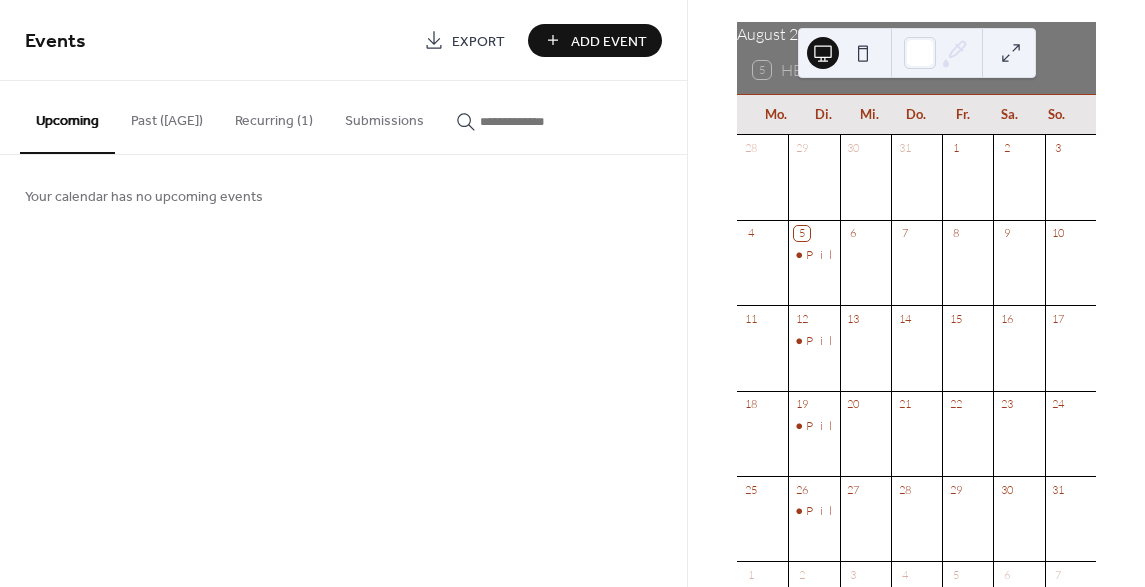 scroll, scrollTop: 86, scrollLeft: 0, axis: vertical 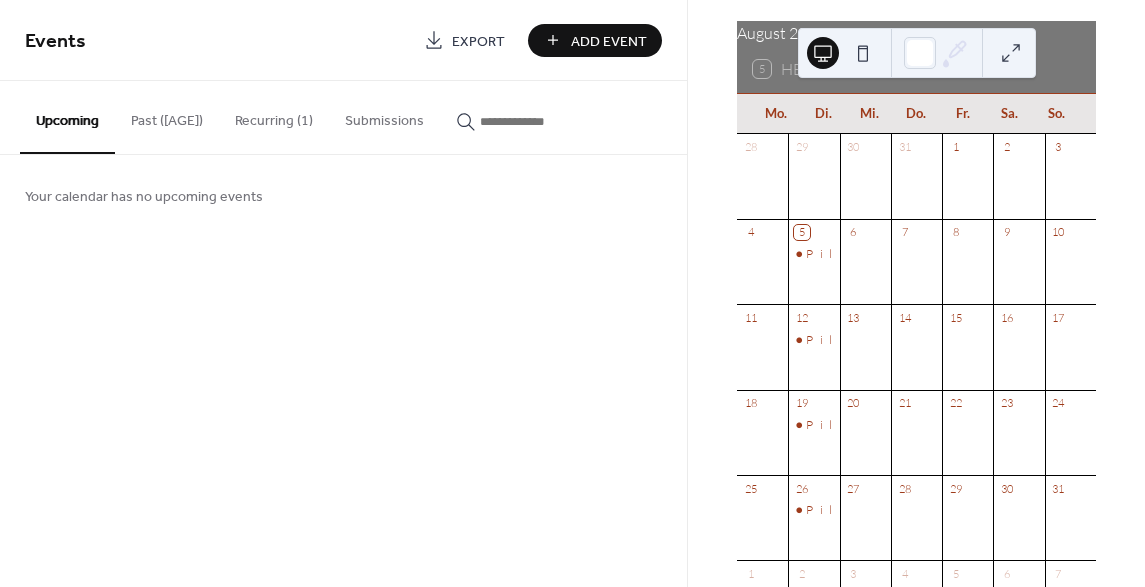 click 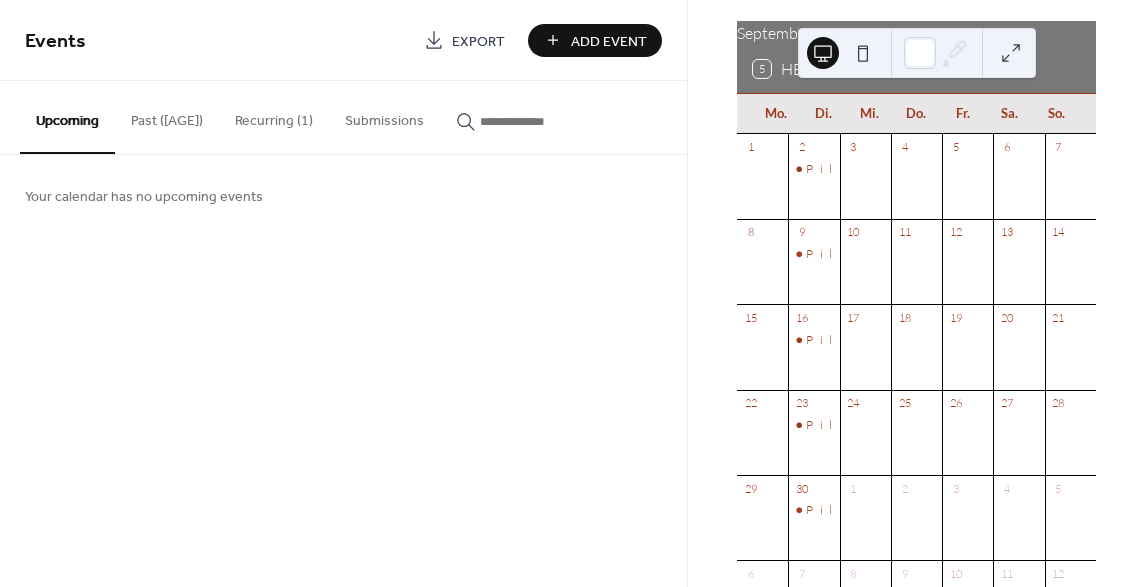 click 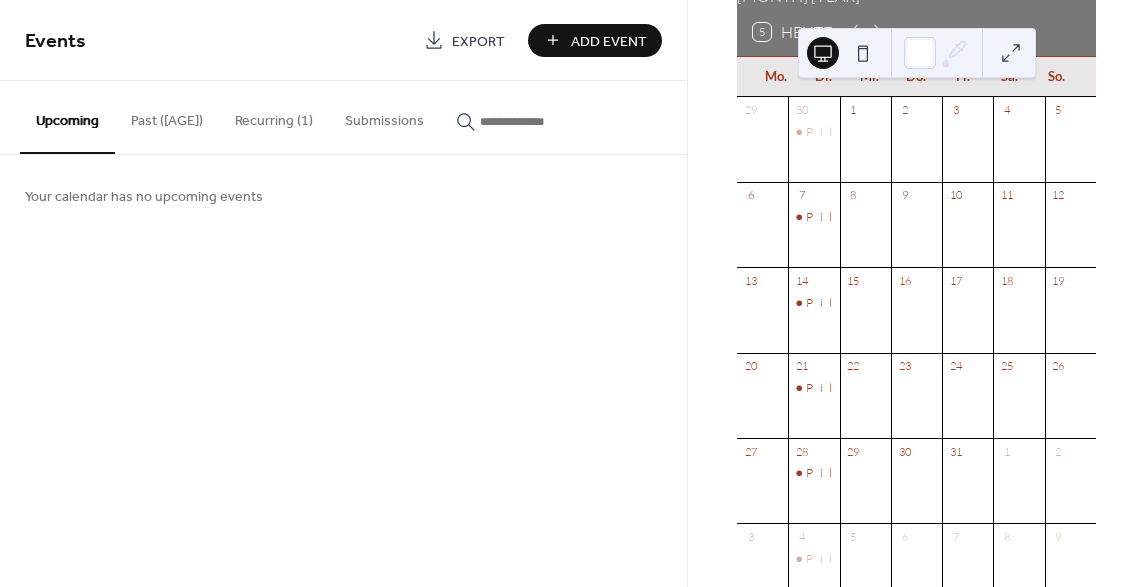 scroll, scrollTop: 124, scrollLeft: 0, axis: vertical 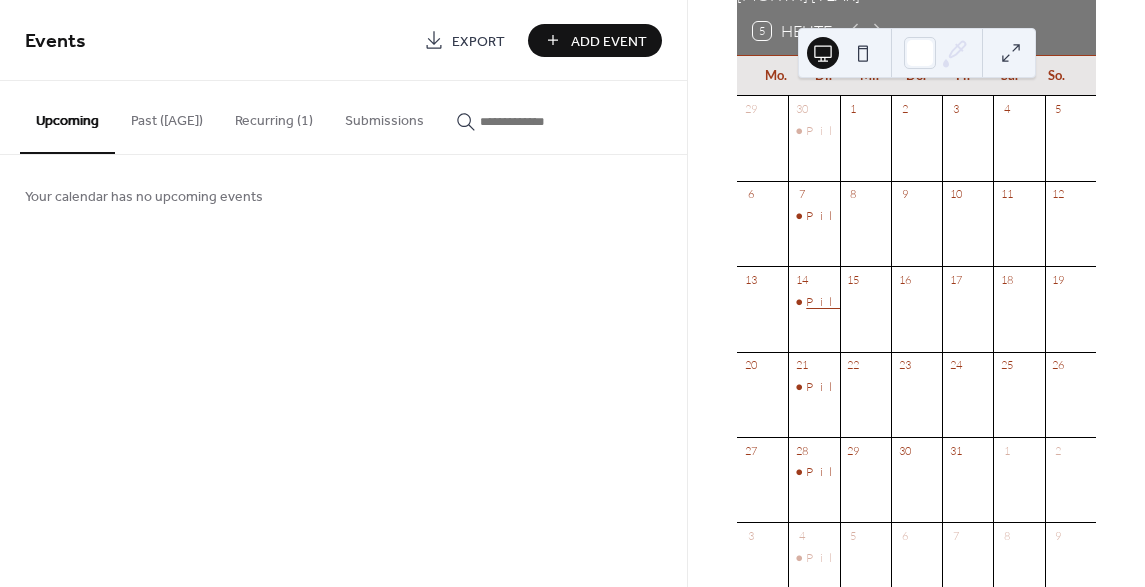 click on "Pilatesstunde" at bounding box center [875, 302] 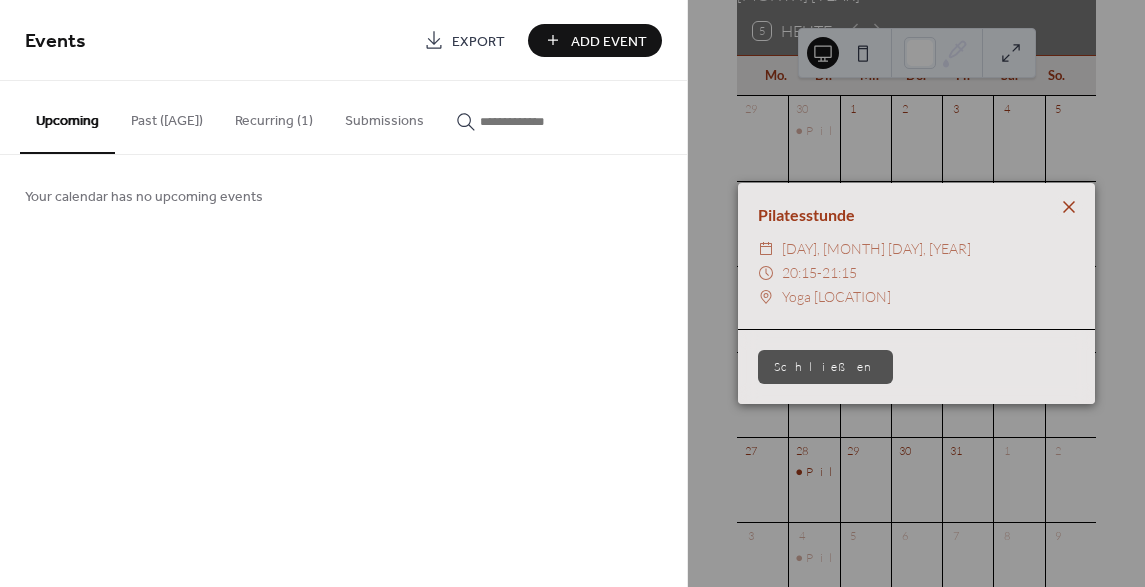 click 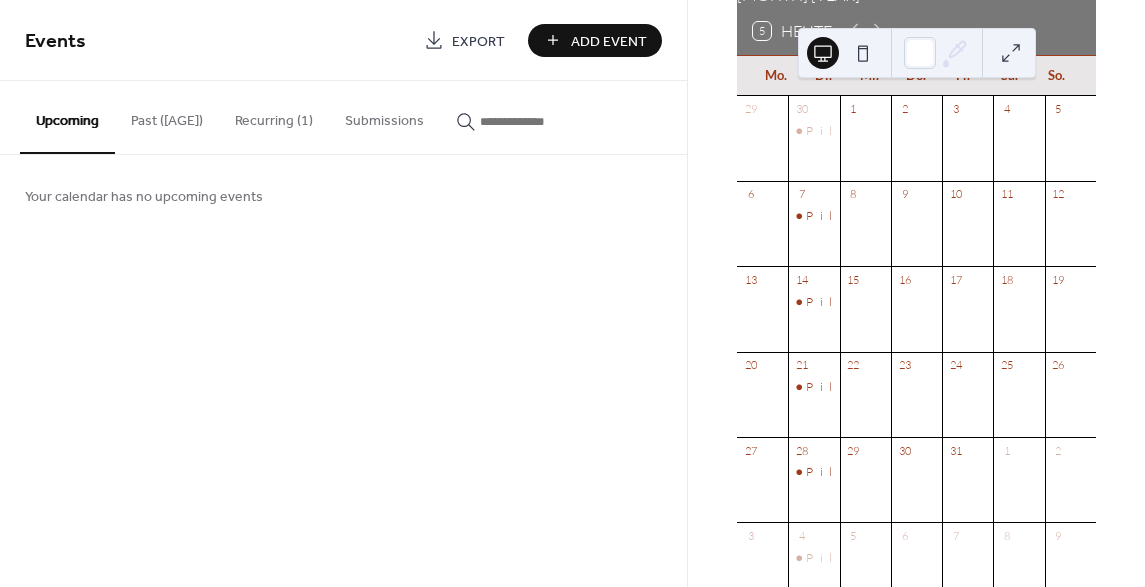 drag, startPoint x: 817, startPoint y: 305, endPoint x: 915, endPoint y: 314, distance: 98.4124 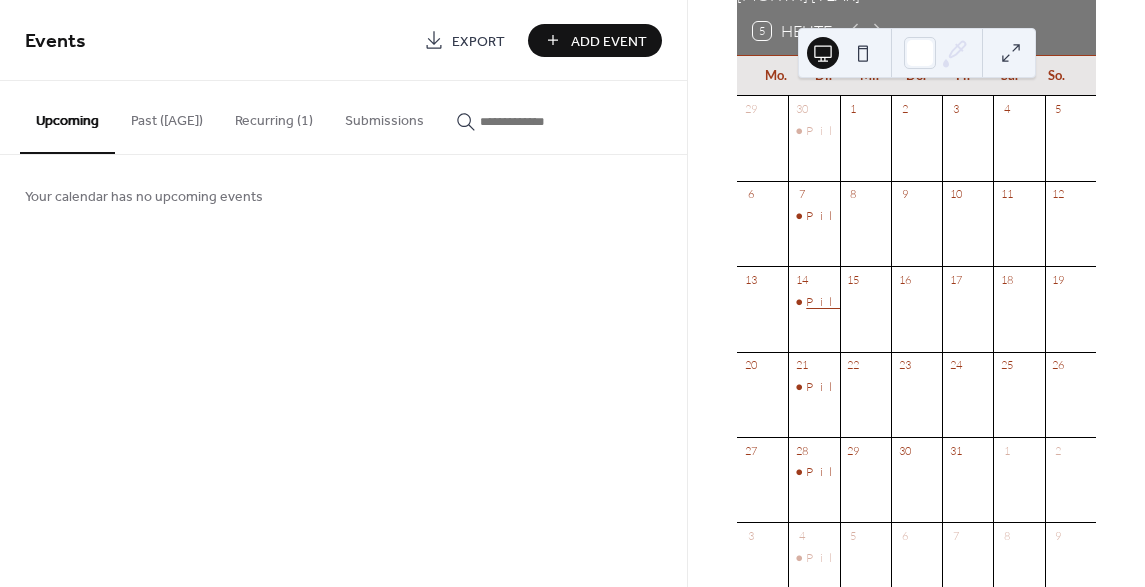click on "Pilatesstunde" at bounding box center (875, 302) 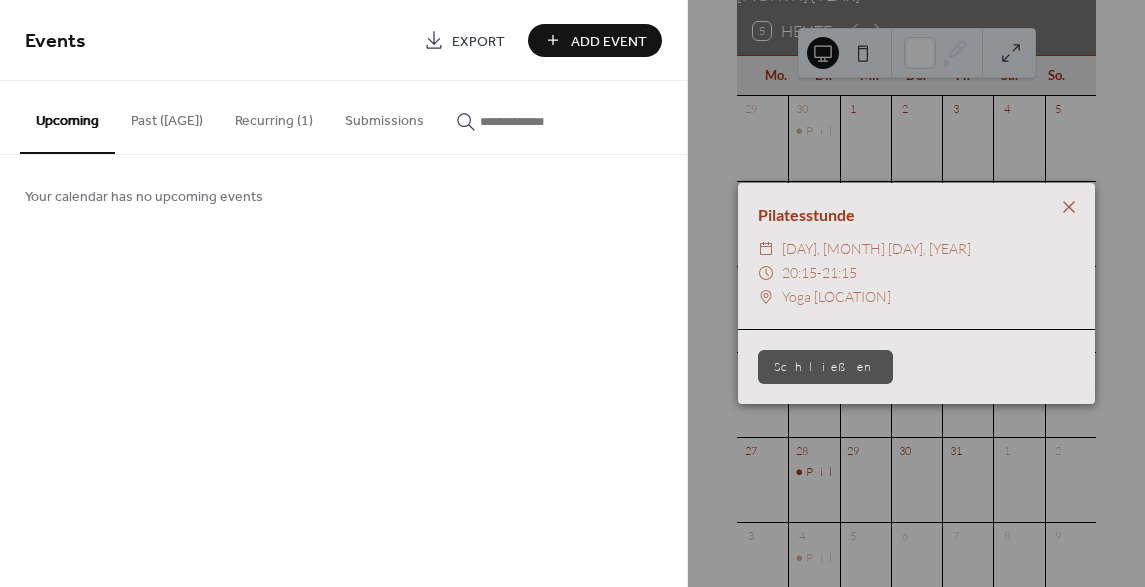 click on "20:15" at bounding box center (799, 272) 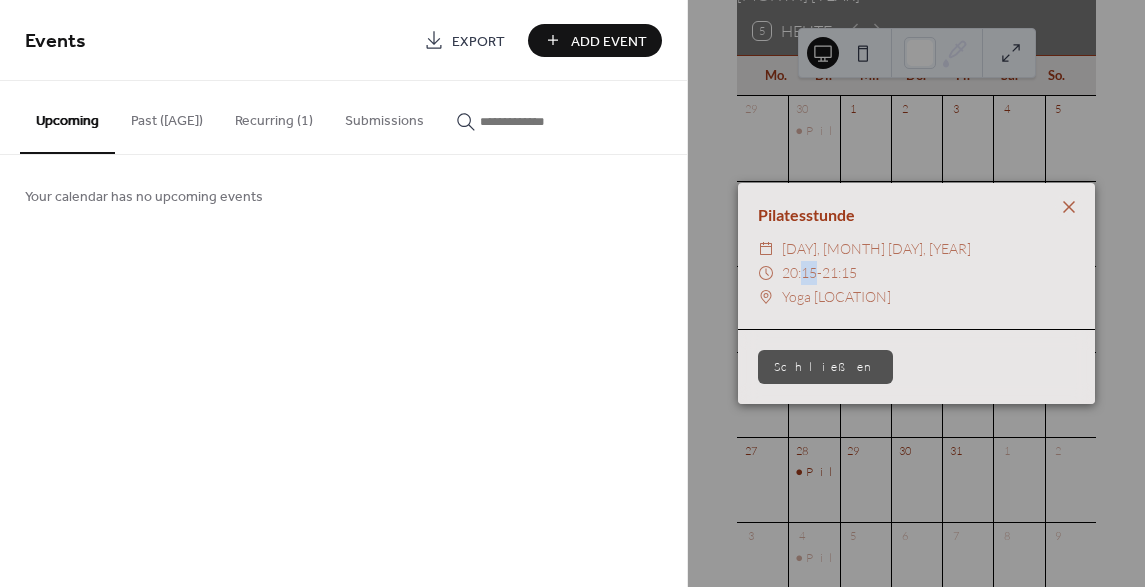 click on "20:15" at bounding box center [799, 272] 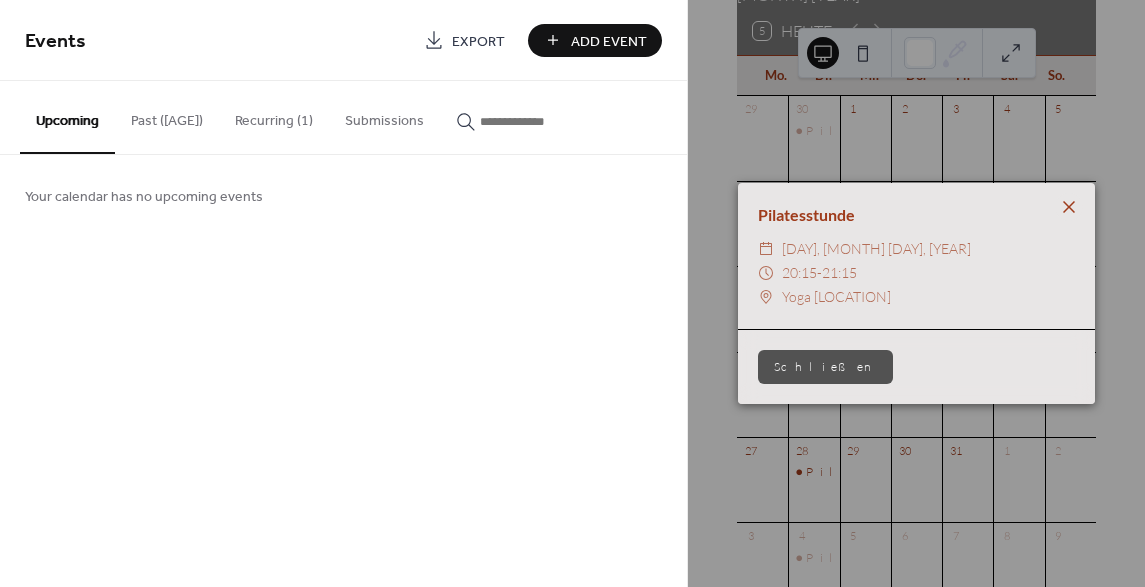 click 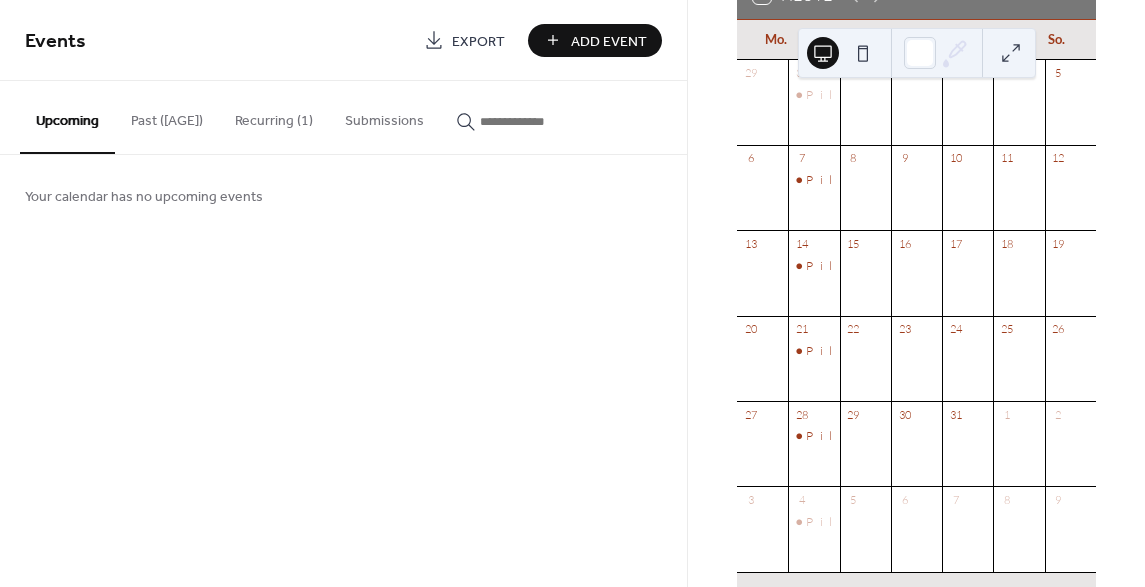 scroll, scrollTop: 205, scrollLeft: 0, axis: vertical 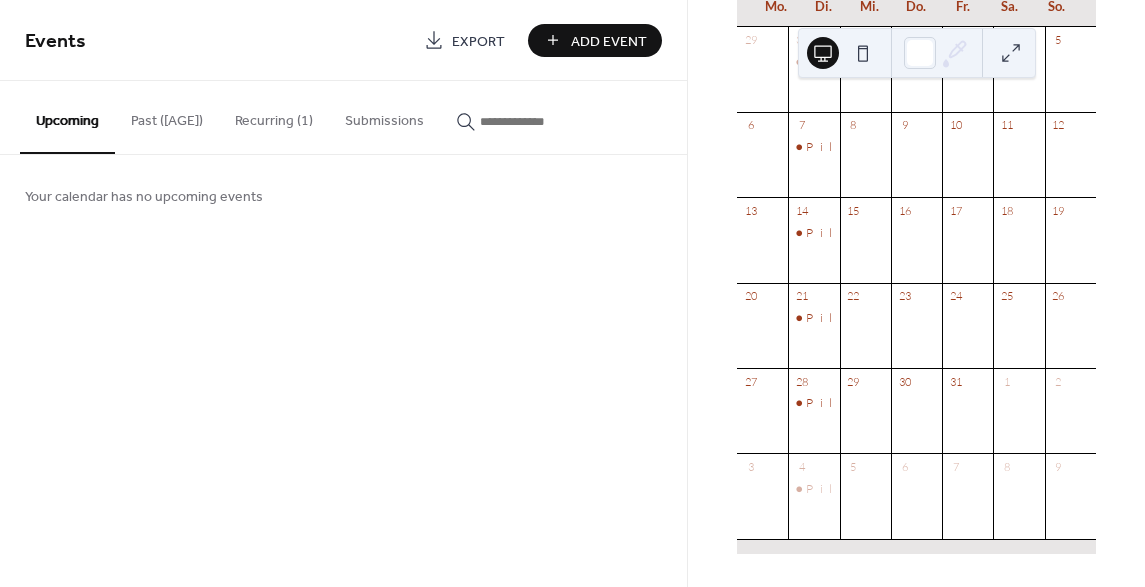 click at bounding box center [916, 335] 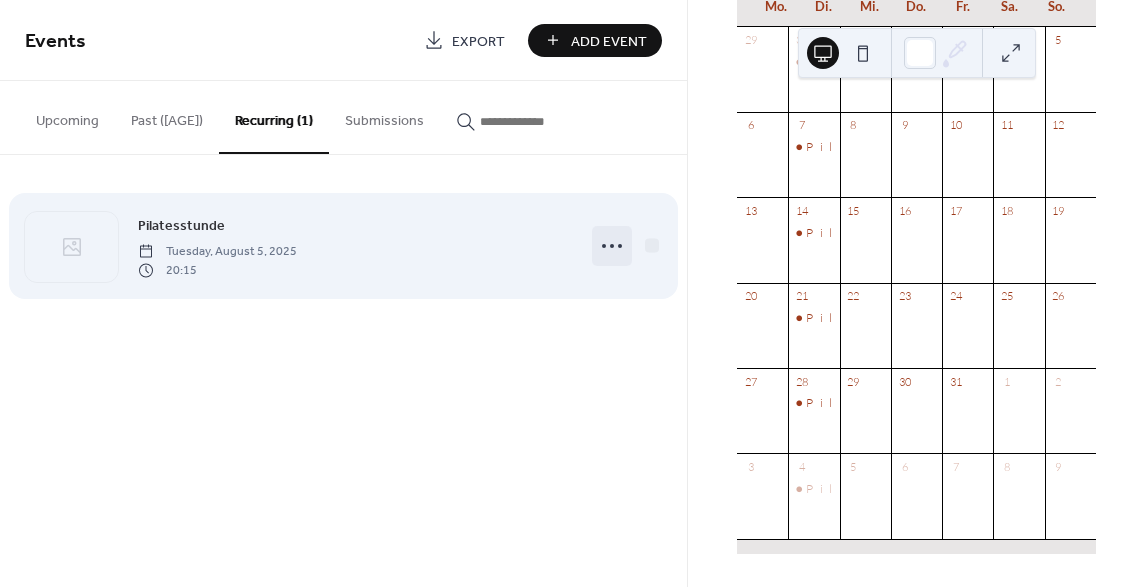click 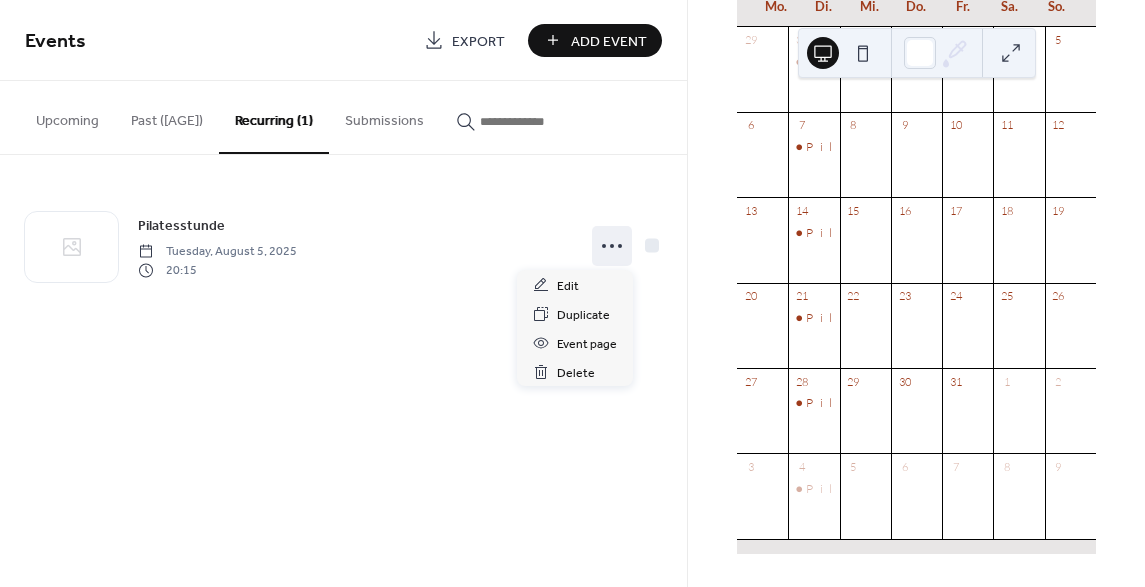 click on "Oktober 2025 5 Heute Mo. Di. Mi. Do. Fr. Sa. So. 29 30 Pilatesstunde 1 2 3 4 5 6 7 Pilatesstunde 8 9 10 11 12 13 14 Pilatesstunde 15 16 17 18 19 20 21 Pilatesstunde 22 23 24 25 26 27 28 Pilatesstunde 29 30 31 1 2 3 4 Pilatesstunde 5 6 7 8 9" at bounding box center (916, 293) 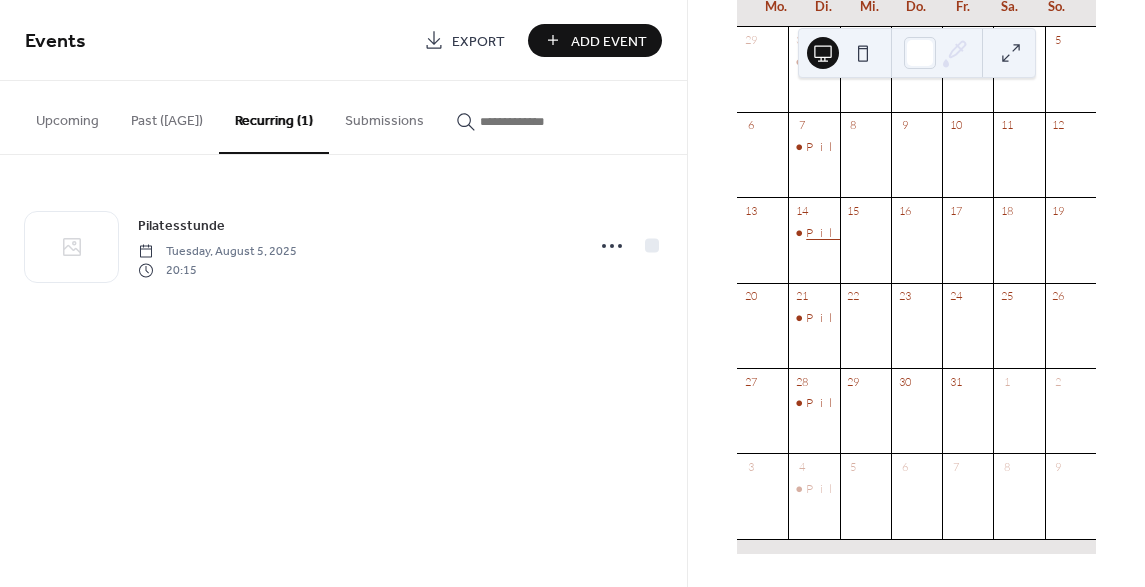 click on "Pilatesstunde" at bounding box center [875, 233] 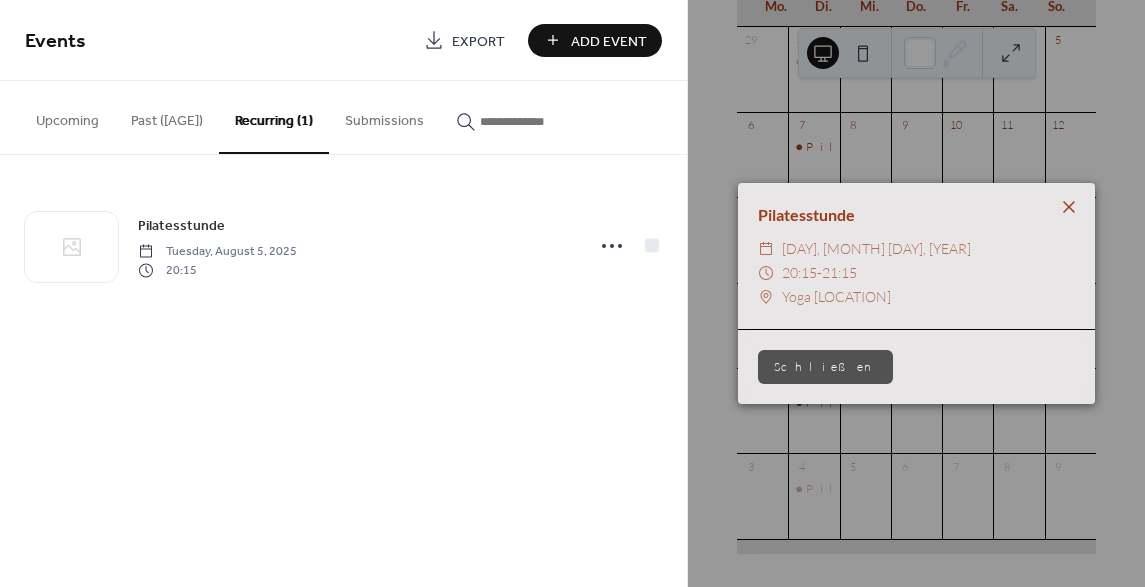 click 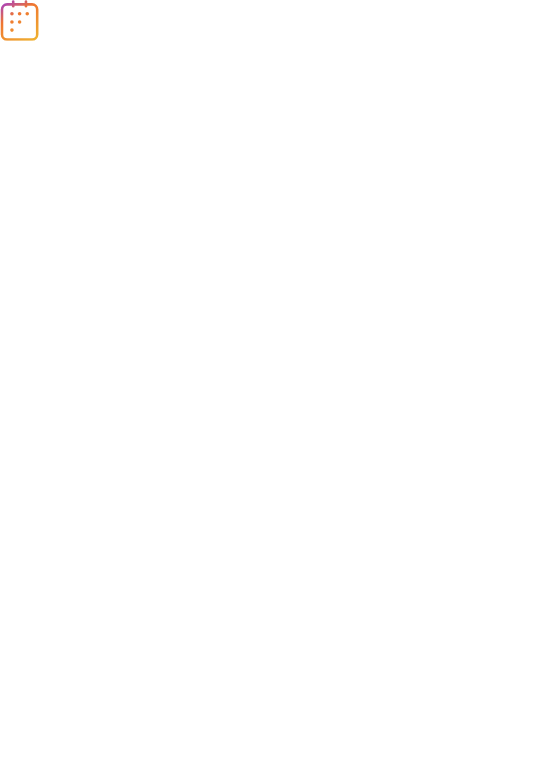 scroll, scrollTop: 0, scrollLeft: 0, axis: both 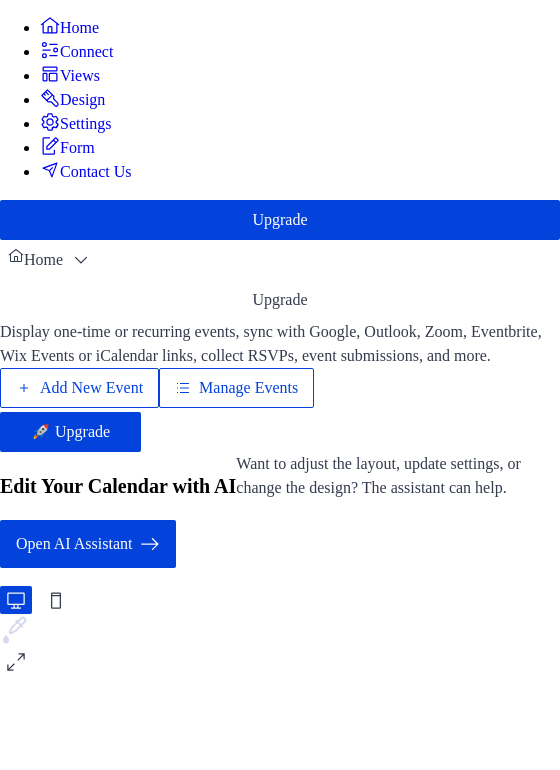 click on "Manage Events" at bounding box center (248, 388) 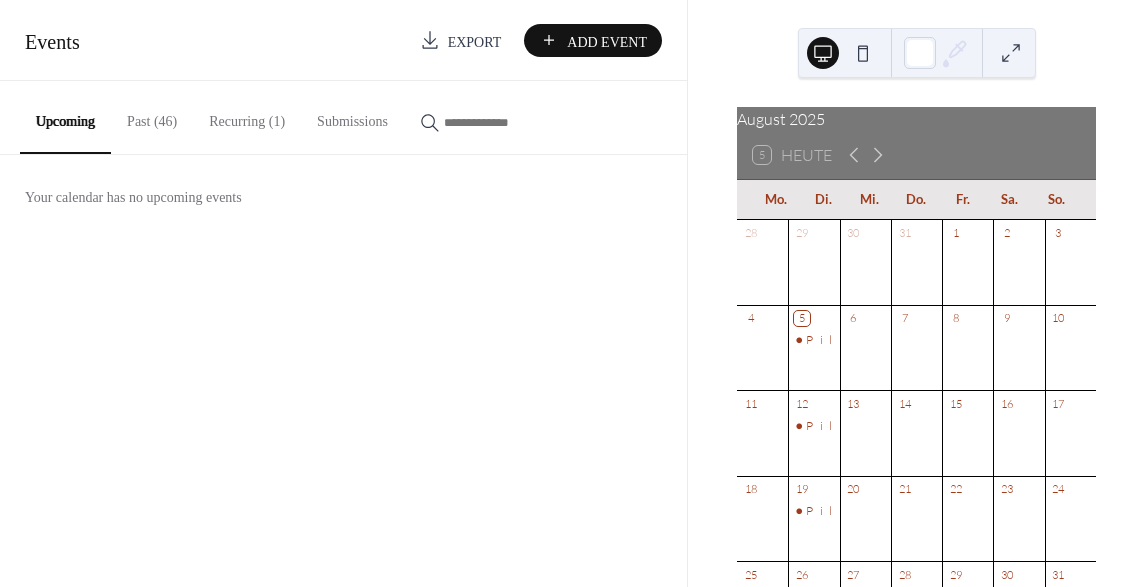 scroll, scrollTop: 0, scrollLeft: 0, axis: both 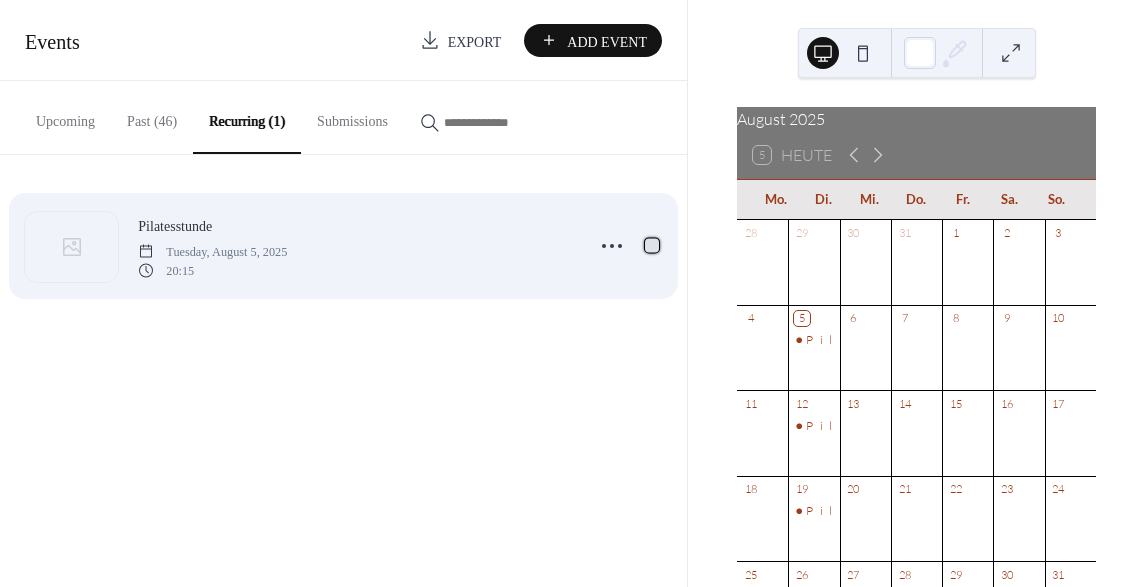 click at bounding box center [652, 245] 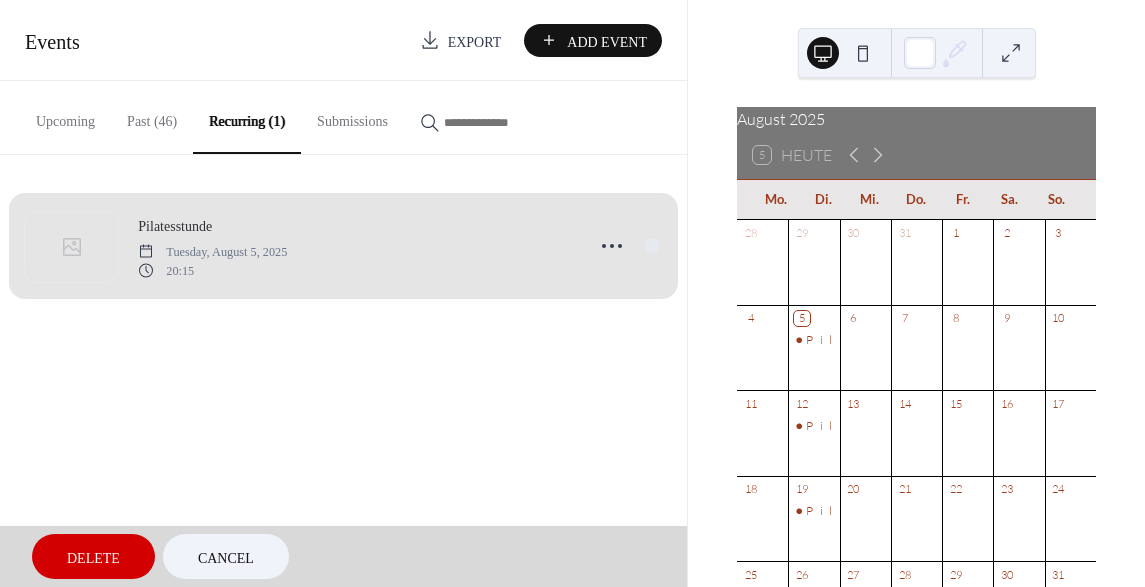 click on "Pilatesstunde Tuesday, August 5, 2025 20:15" at bounding box center [343, 246] 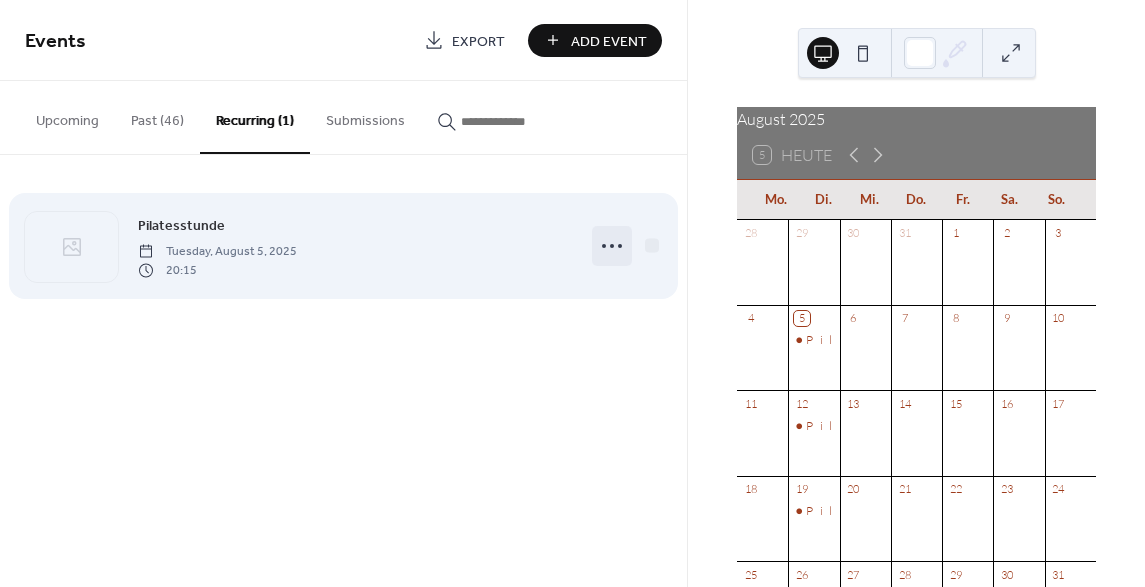 click 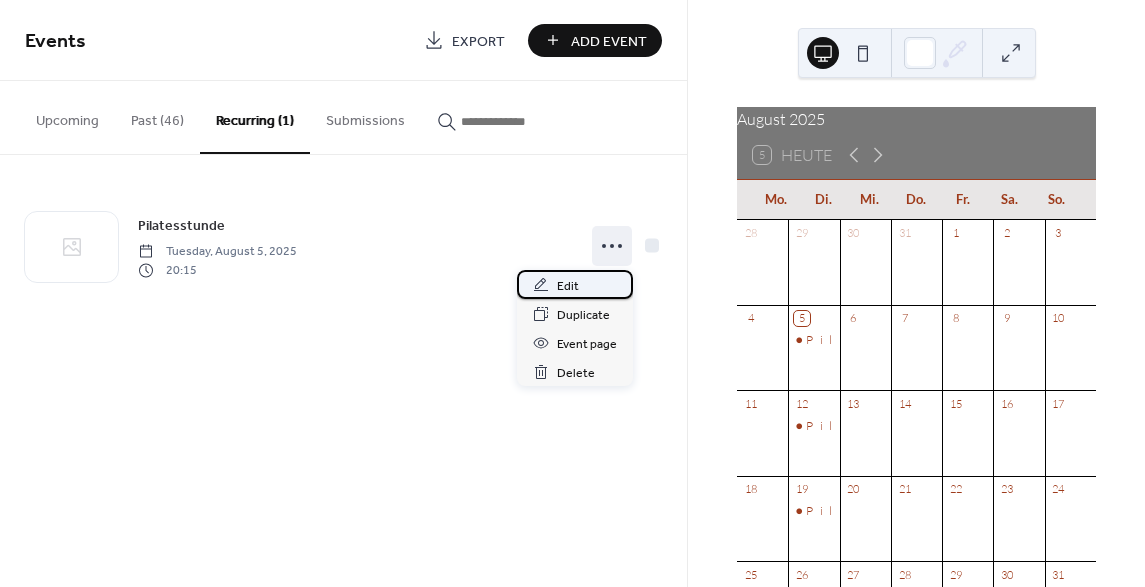 click on "Edit" at bounding box center [568, 286] 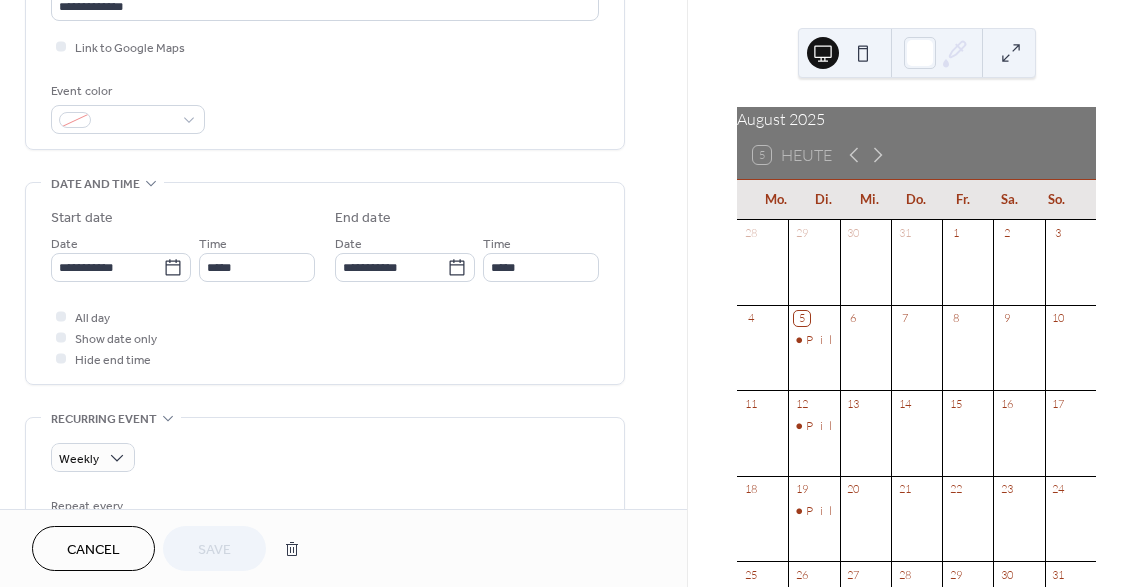 scroll, scrollTop: 481, scrollLeft: 0, axis: vertical 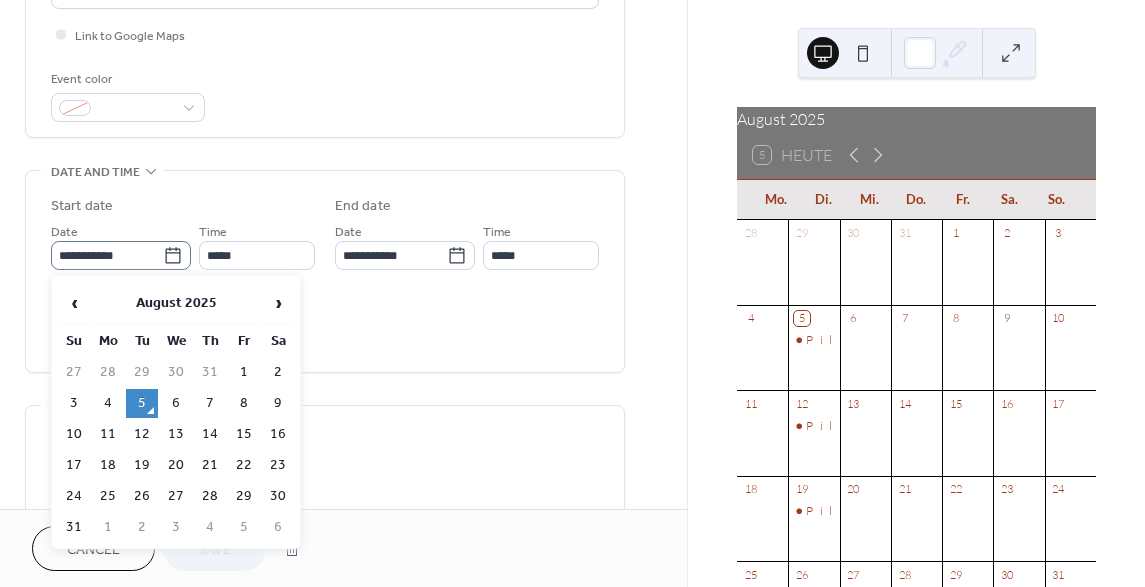 click 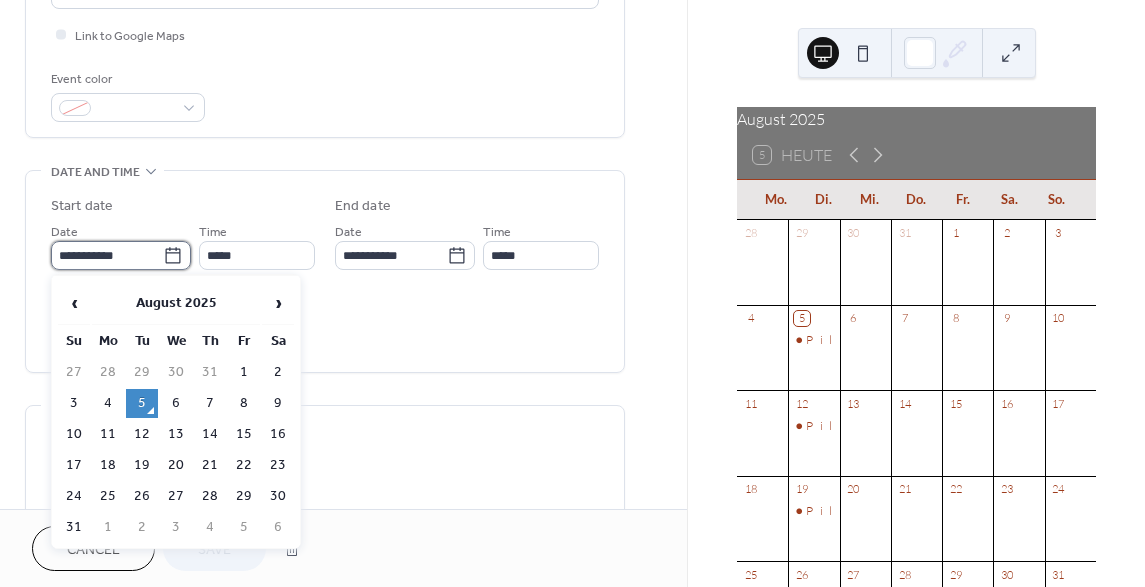click on "**********" at bounding box center (107, 255) 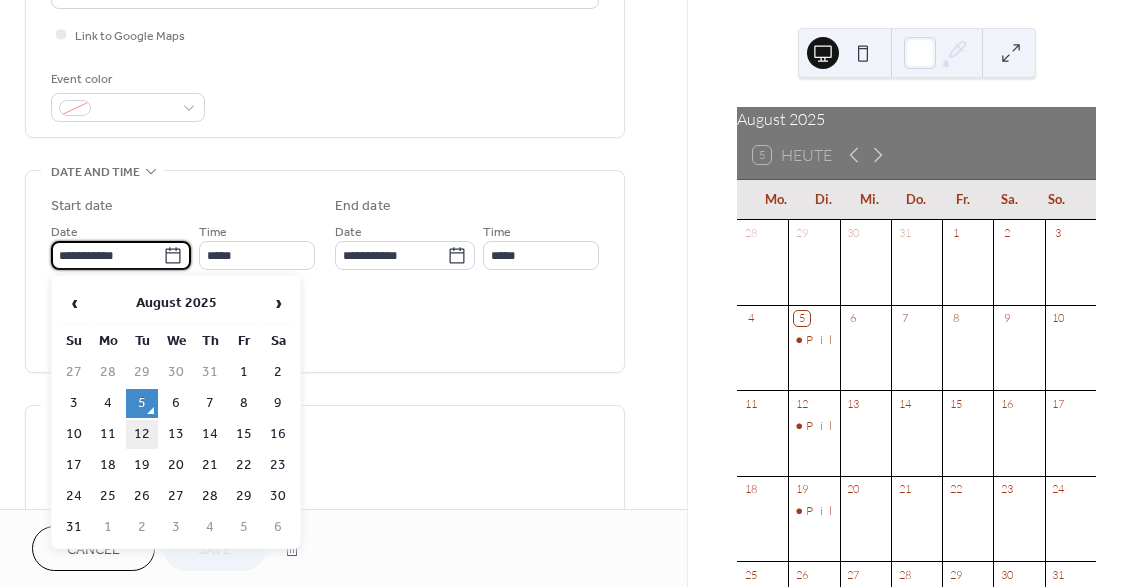 click on "12" at bounding box center [142, 434] 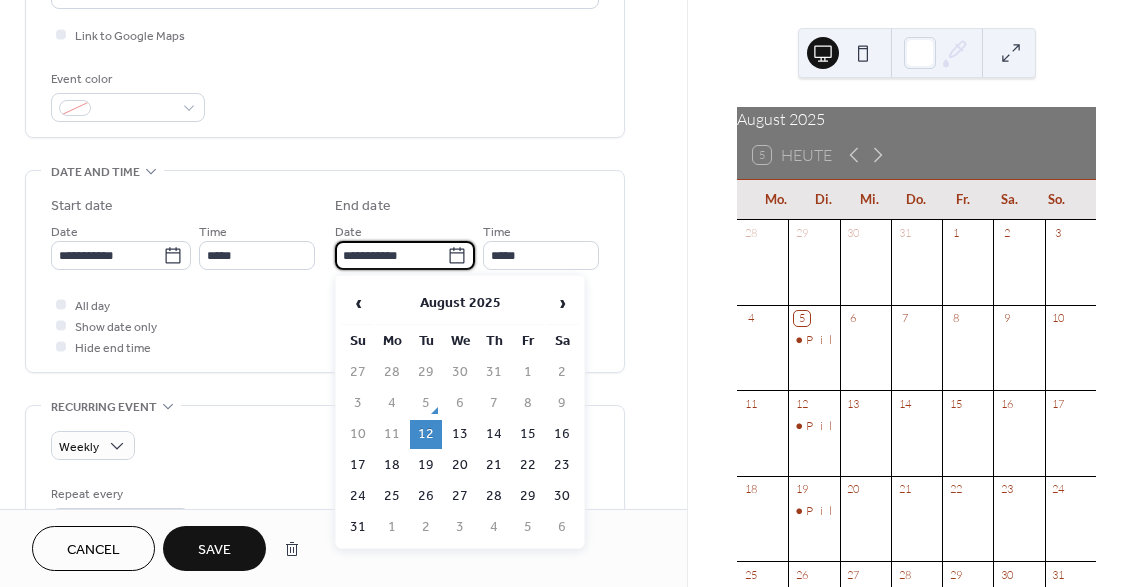 click on "**********" at bounding box center (391, 255) 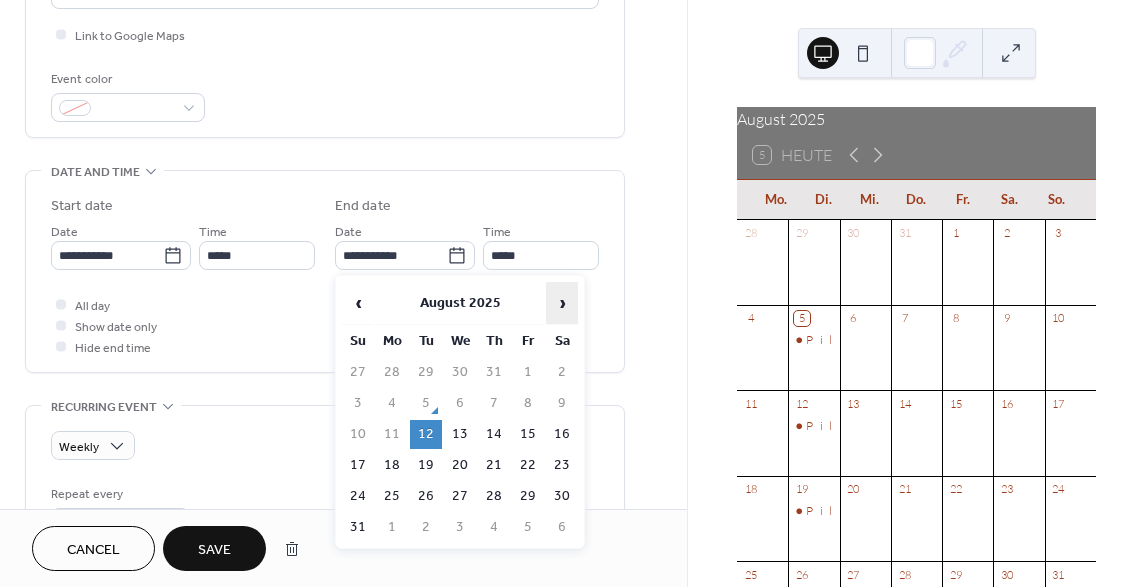 click on "›" at bounding box center [562, 303] 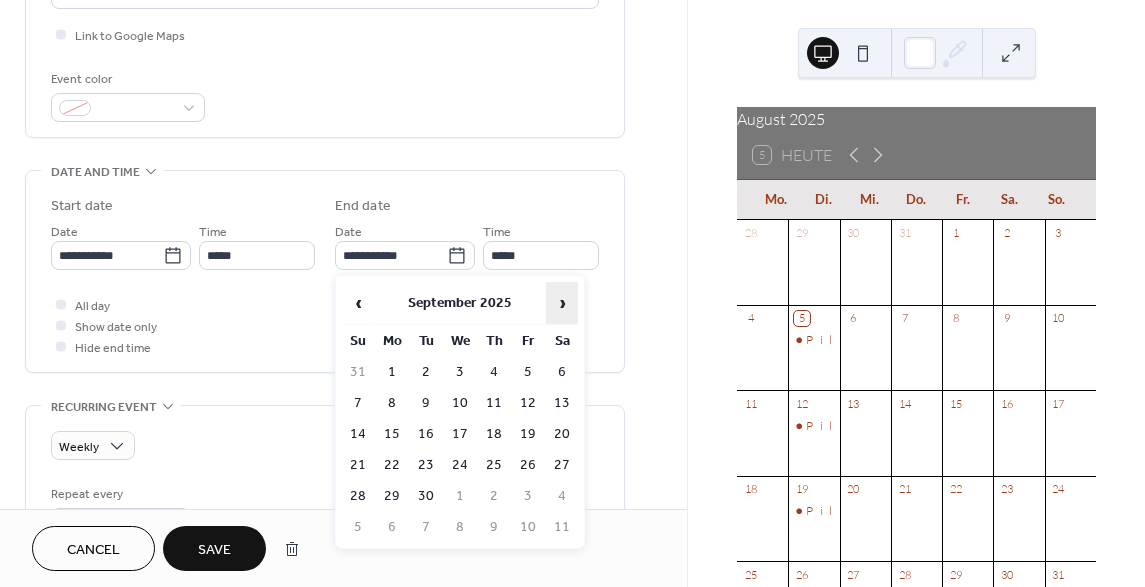 click on "›" at bounding box center [562, 303] 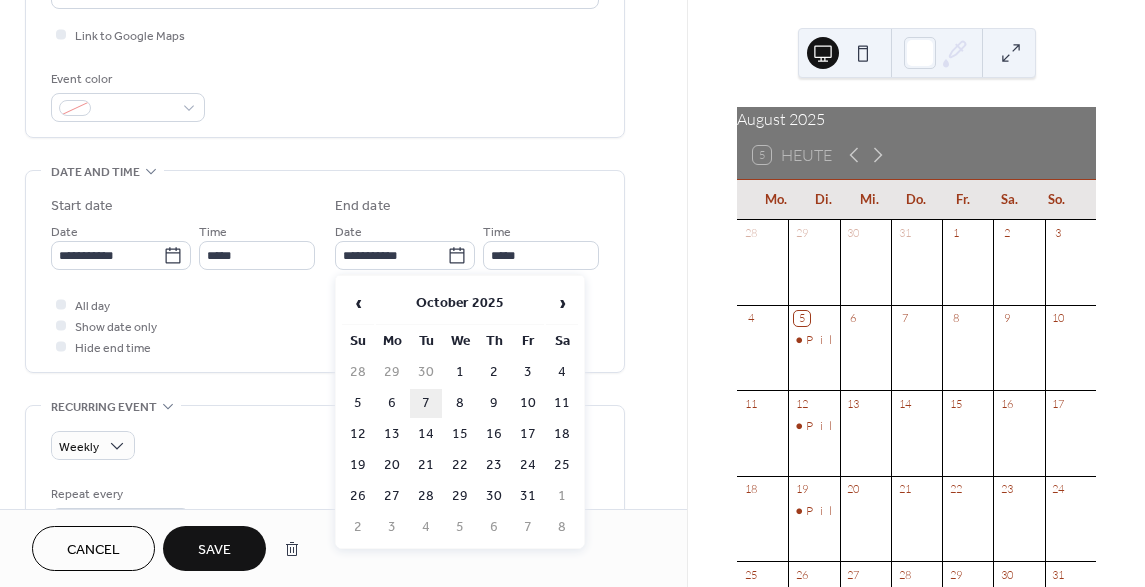 click on "7" at bounding box center (426, 403) 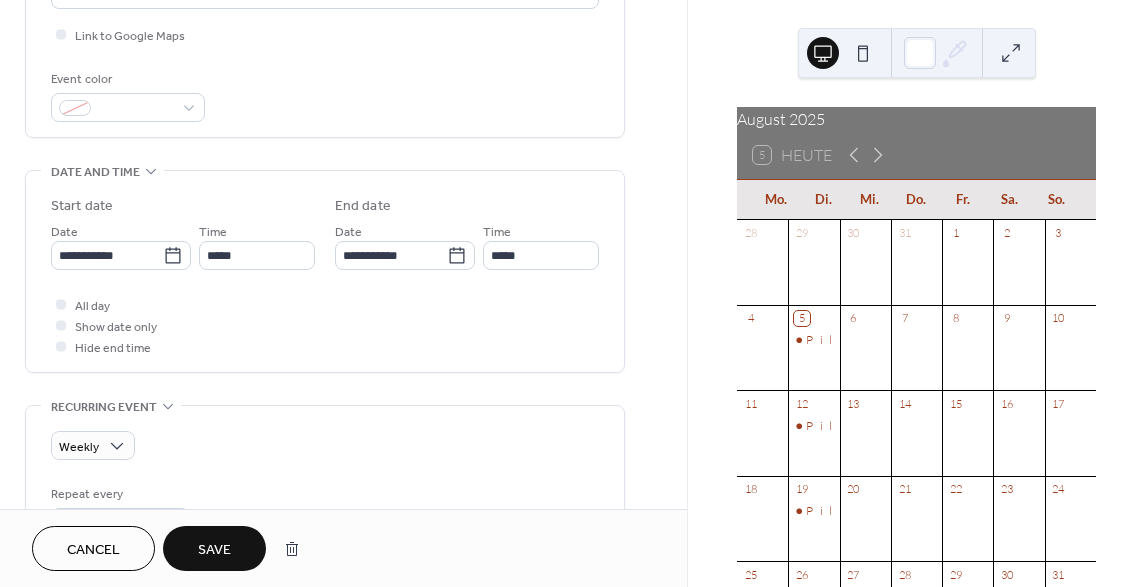 click on "Save" at bounding box center [214, 548] 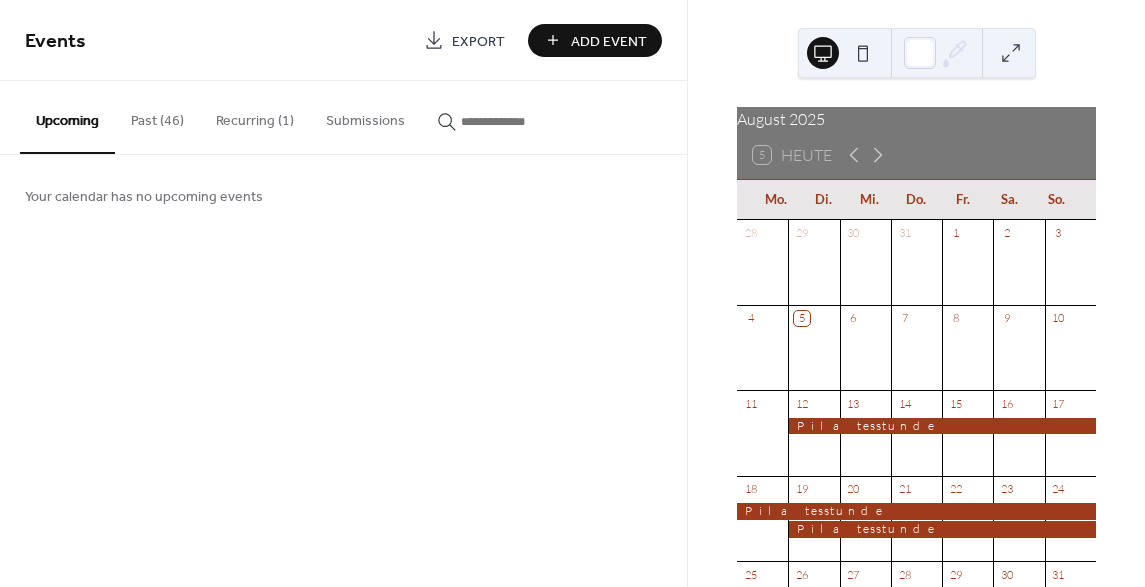 click on "Recurring (1)" at bounding box center (255, 116) 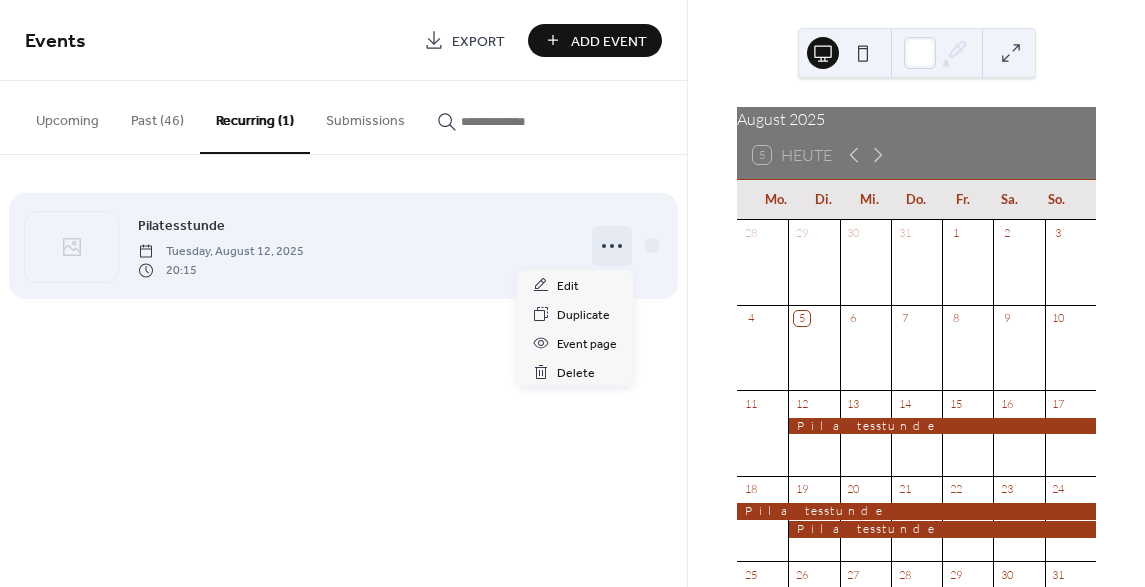 click 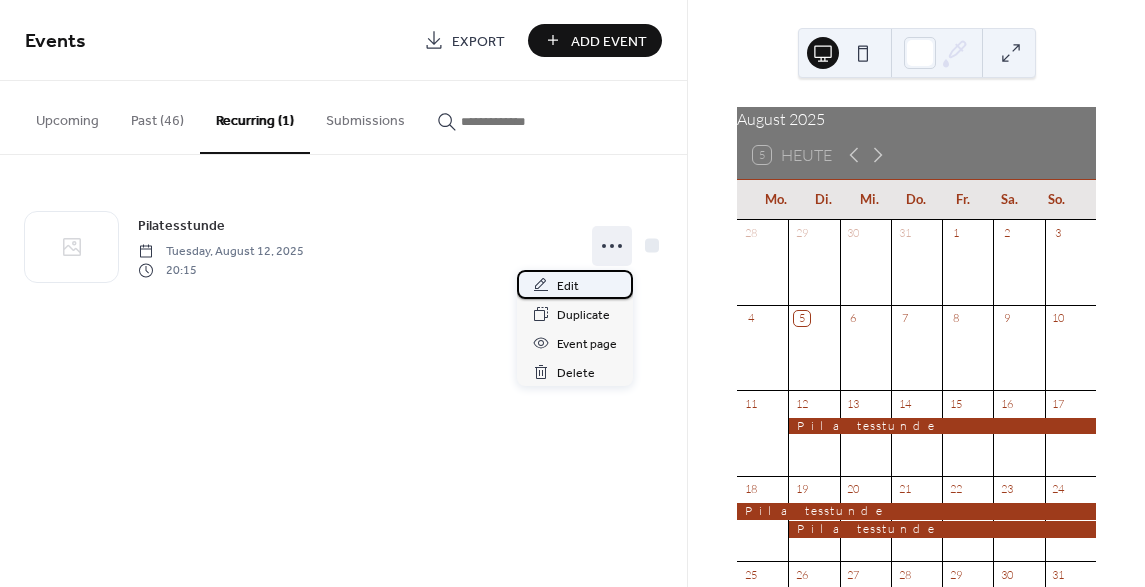 click on "Edit" at bounding box center [575, 284] 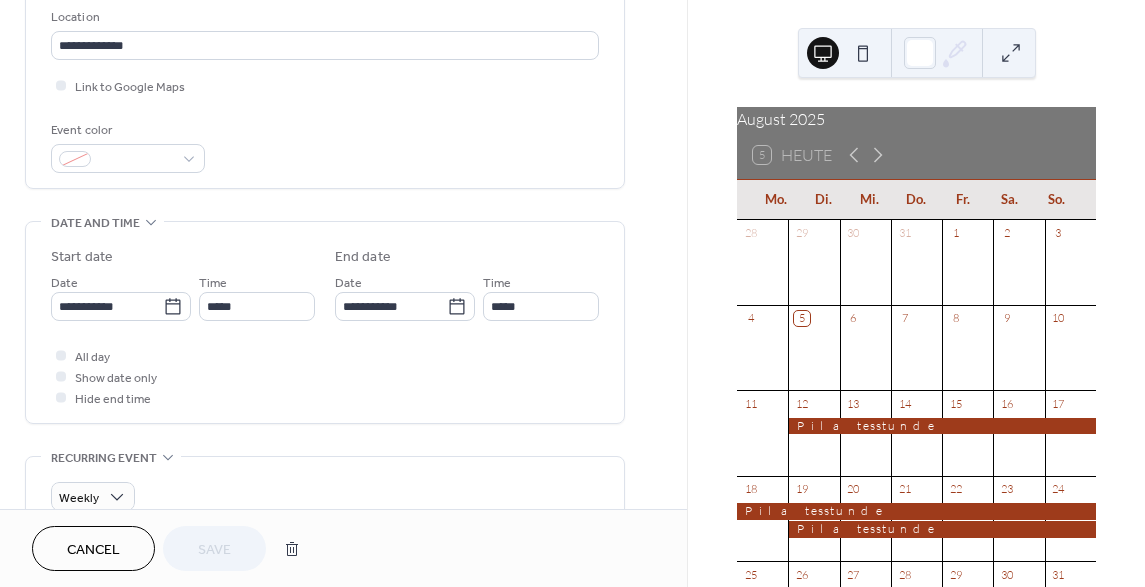 scroll, scrollTop: 432, scrollLeft: 0, axis: vertical 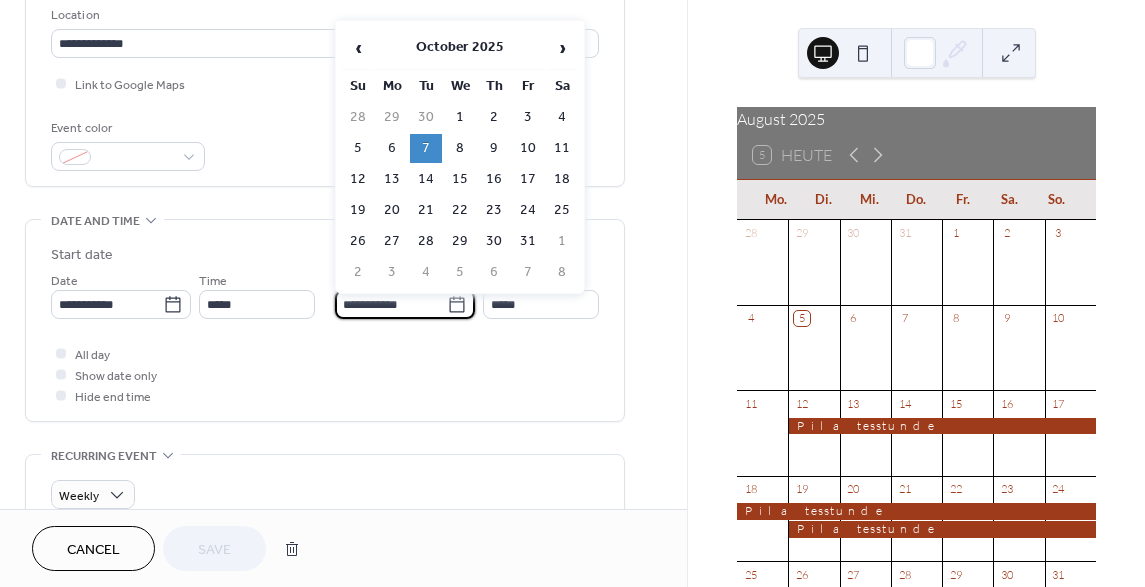 click on "**********" at bounding box center (391, 304) 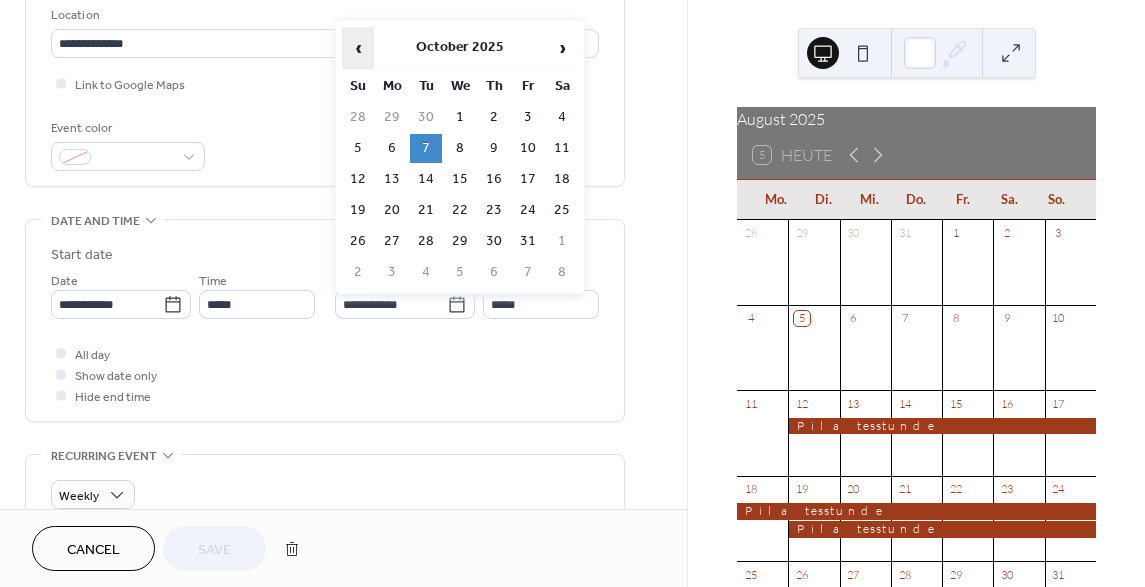 click on "‹" at bounding box center [358, 48] 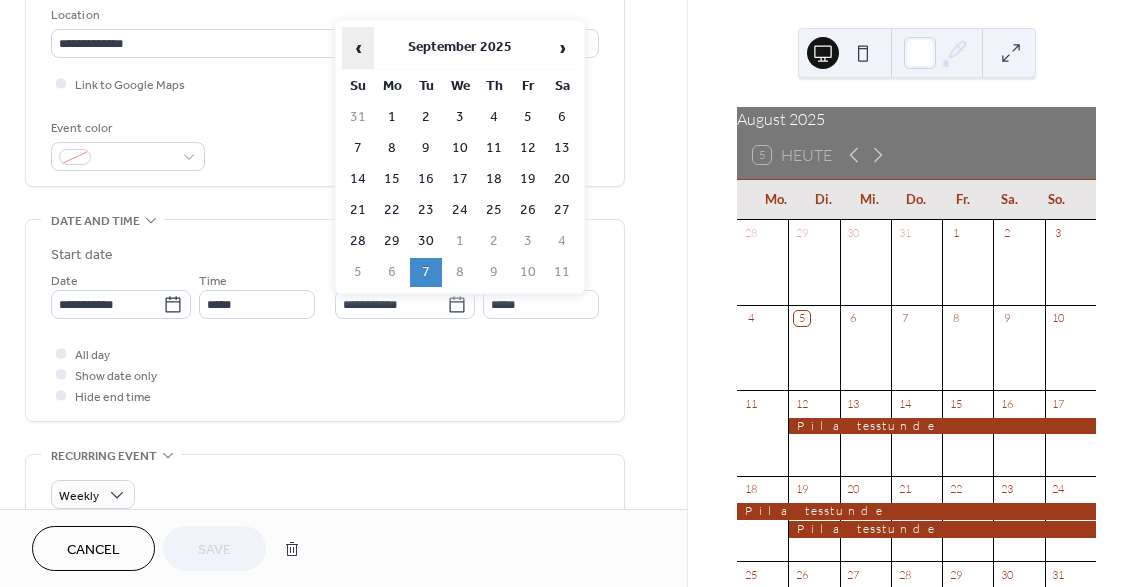 click on "‹" at bounding box center (358, 48) 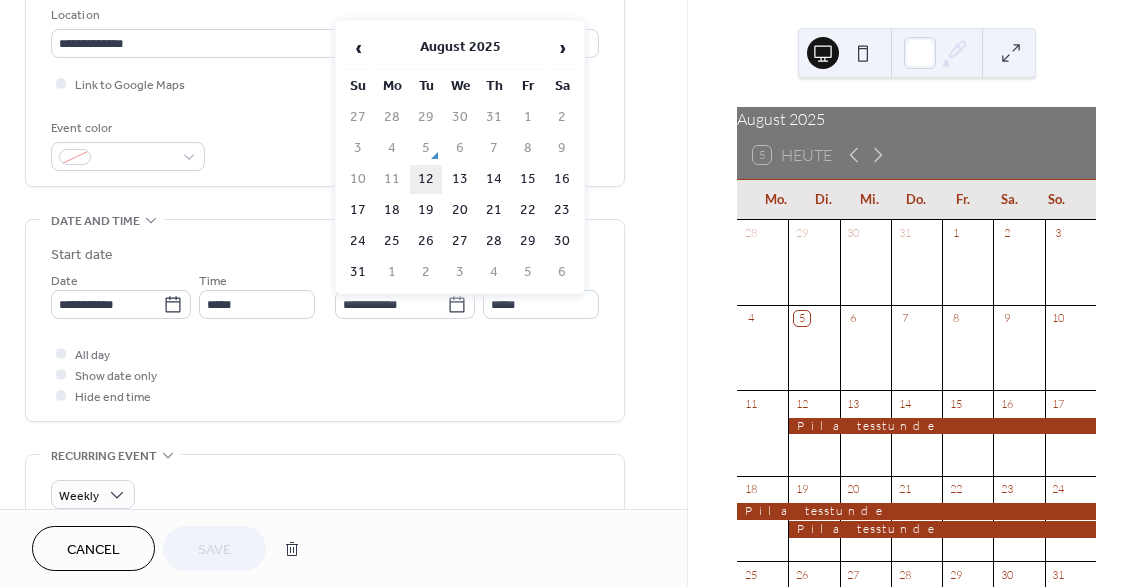 click on "12" at bounding box center [426, 179] 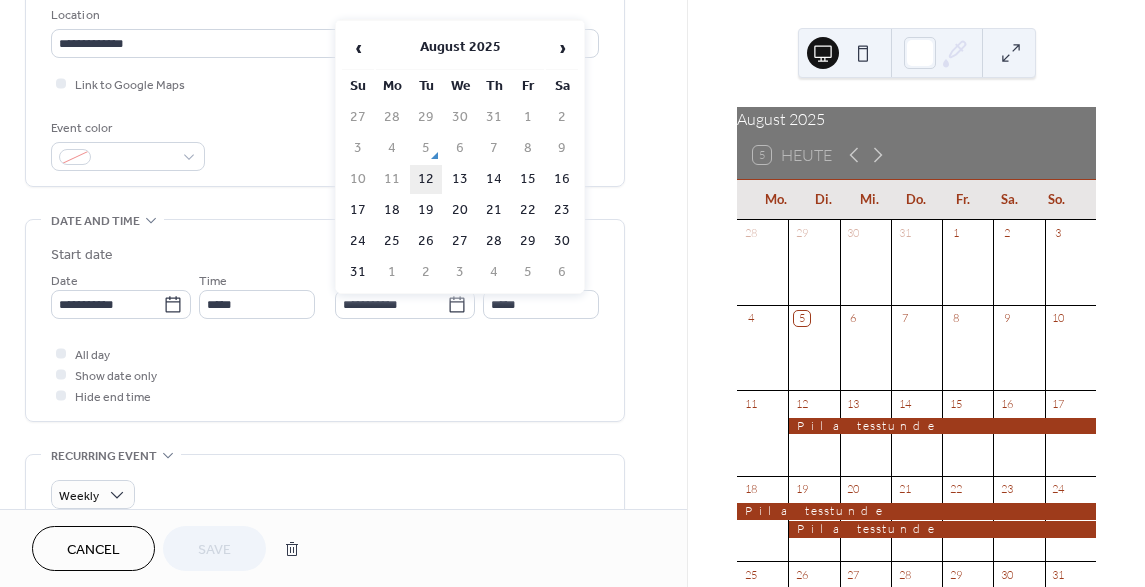 type on "**********" 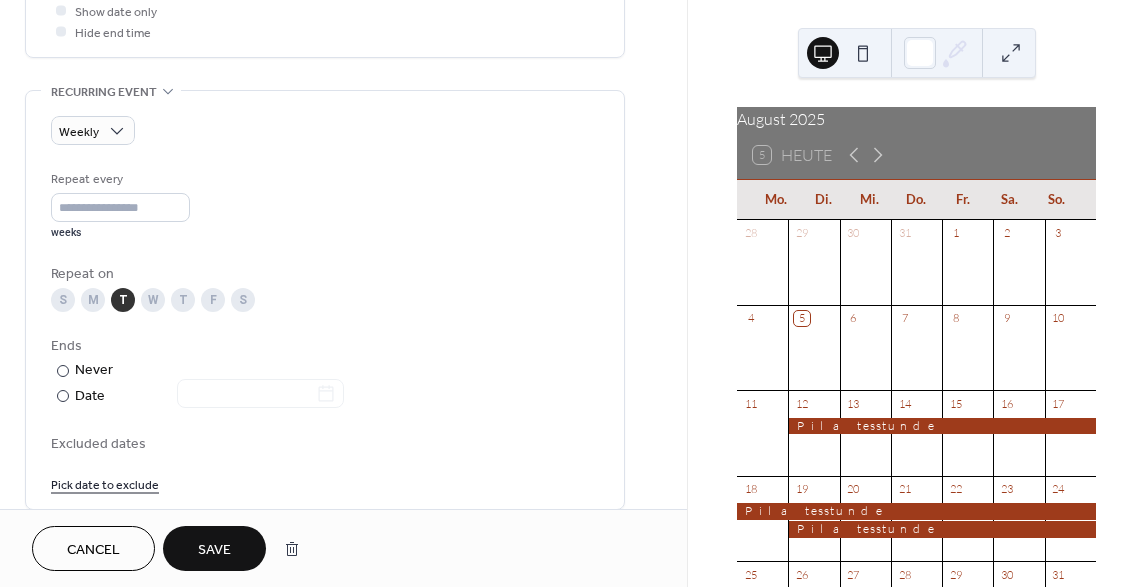 scroll, scrollTop: 798, scrollLeft: 0, axis: vertical 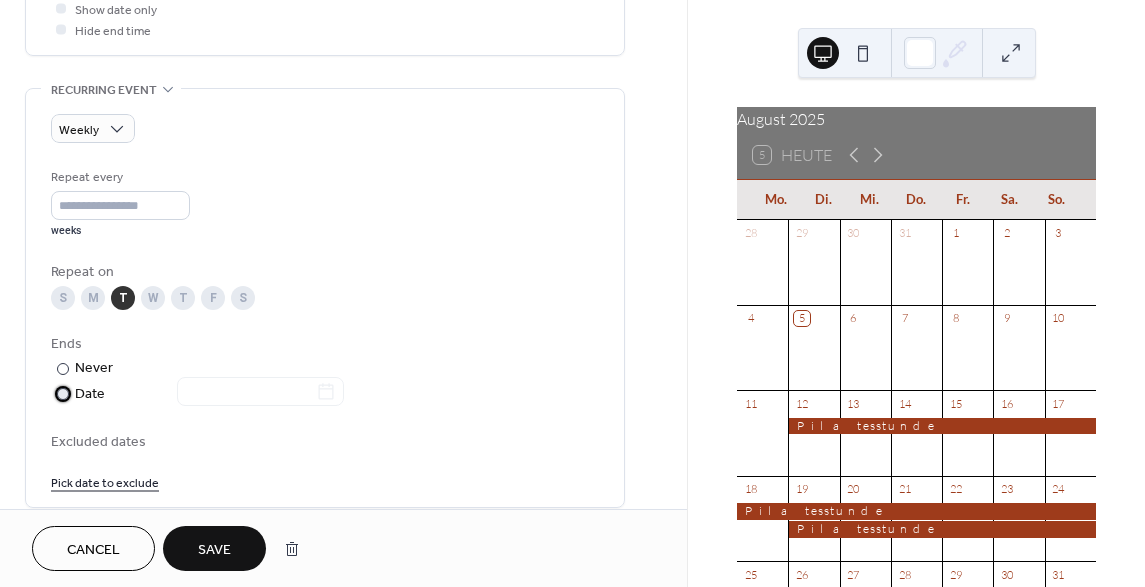 click on "​ Date" at bounding box center [199, 394] 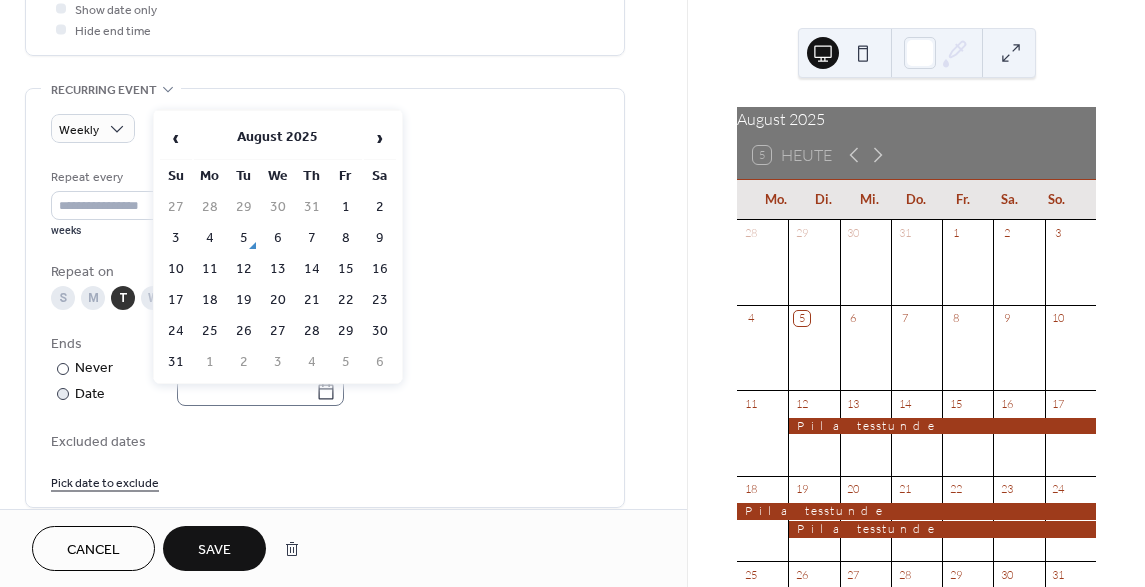 click 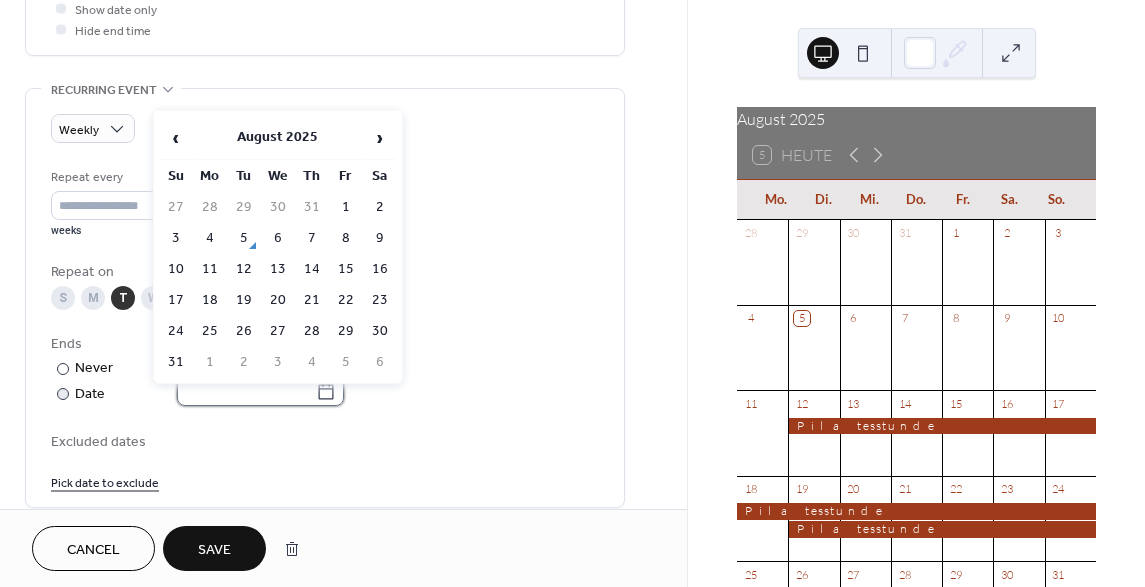 click at bounding box center [246, 391] 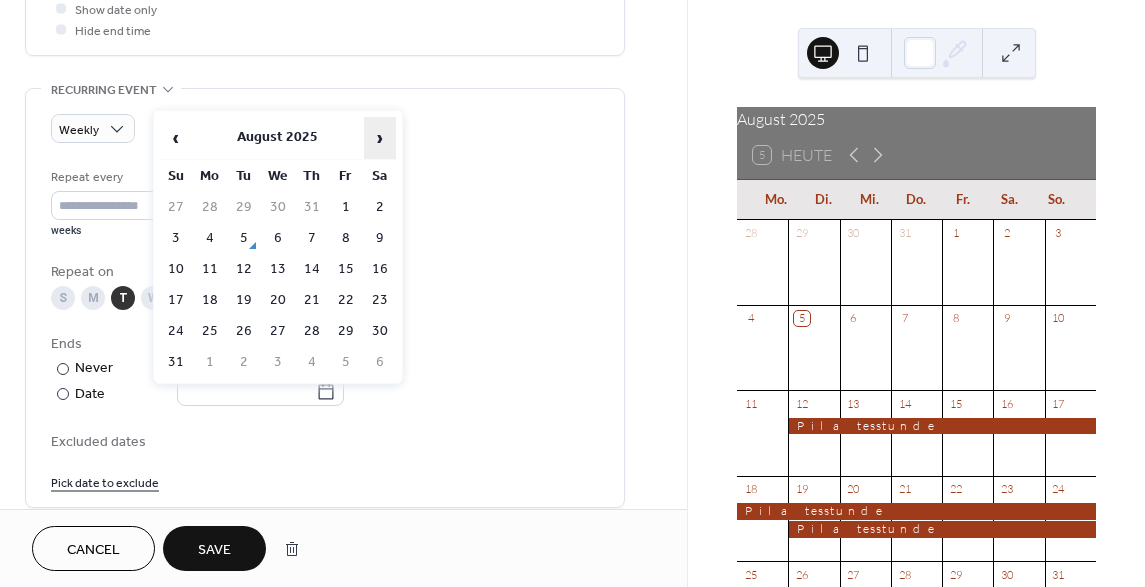 click on "›" at bounding box center (380, 138) 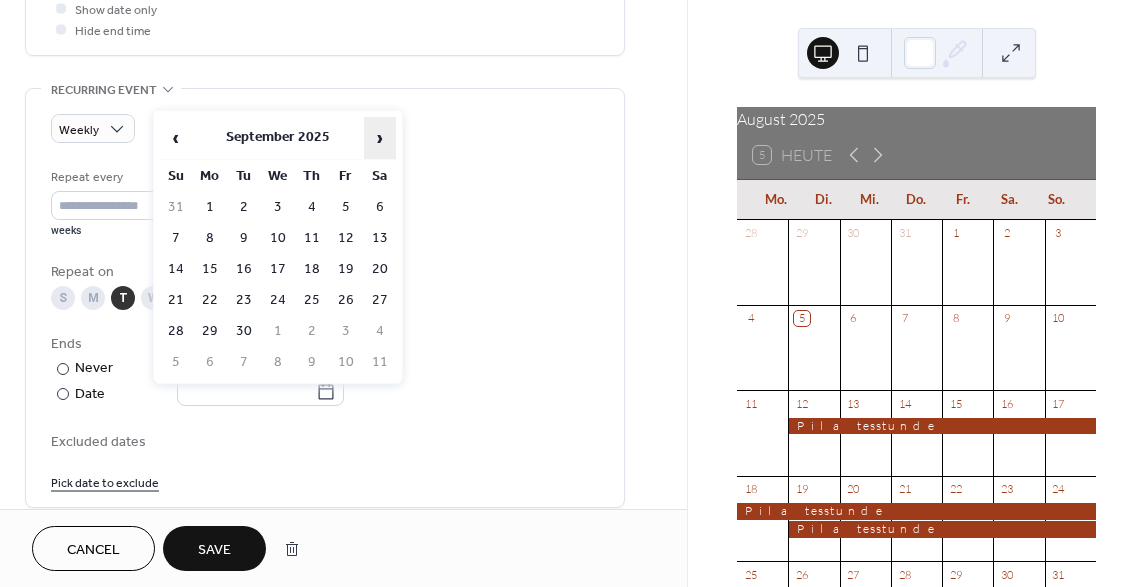 click on "›" at bounding box center [380, 138] 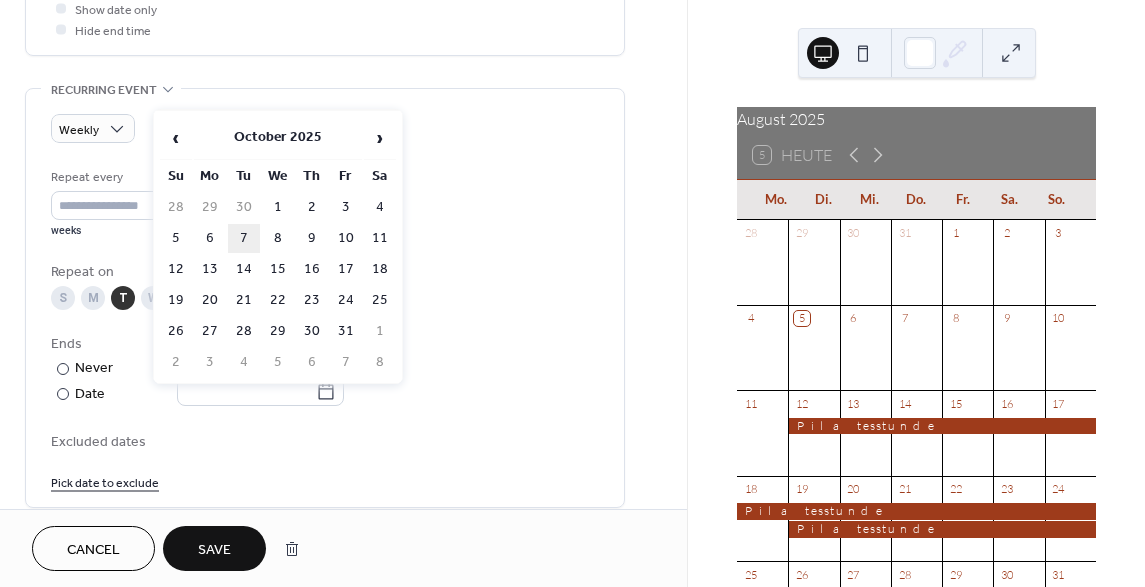 click on "7" at bounding box center [244, 238] 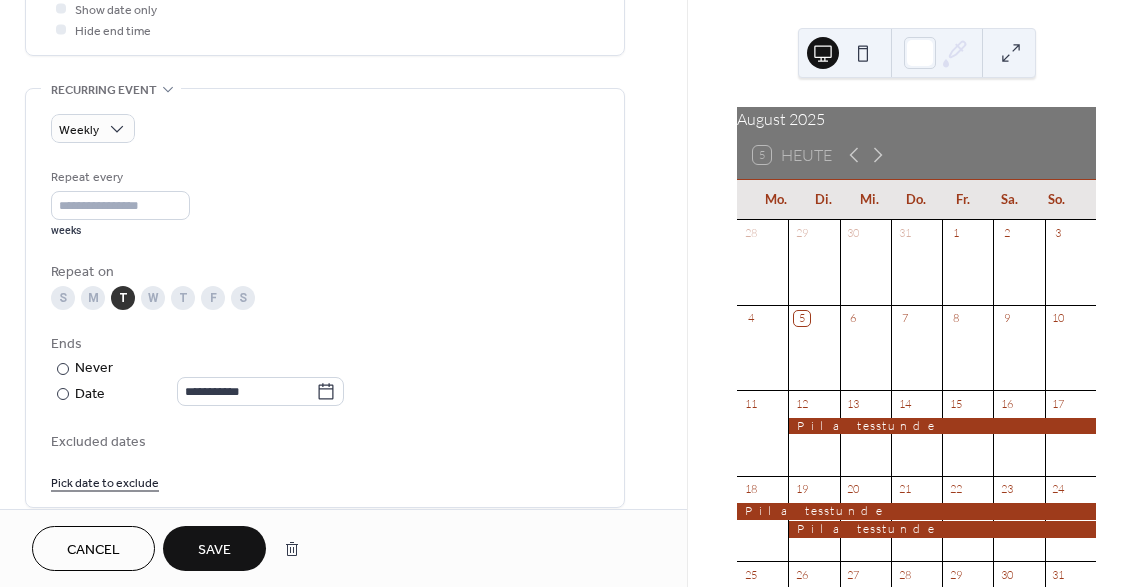 click on "Save" at bounding box center (214, 550) 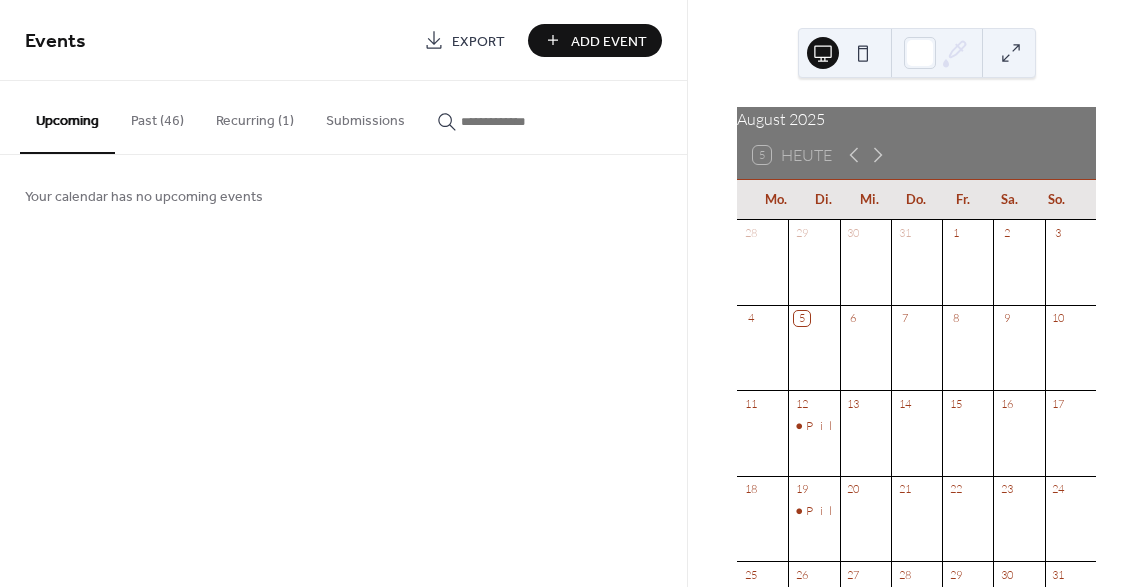 click on "Recurring (1)" at bounding box center [255, 116] 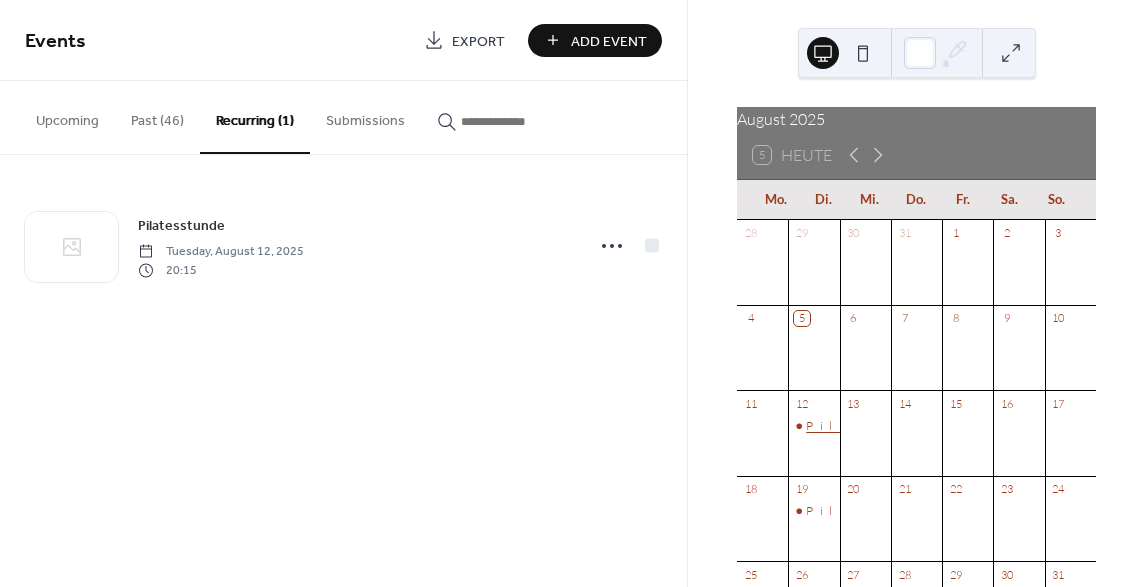 click on "Pilatesstunde" at bounding box center [875, 426] 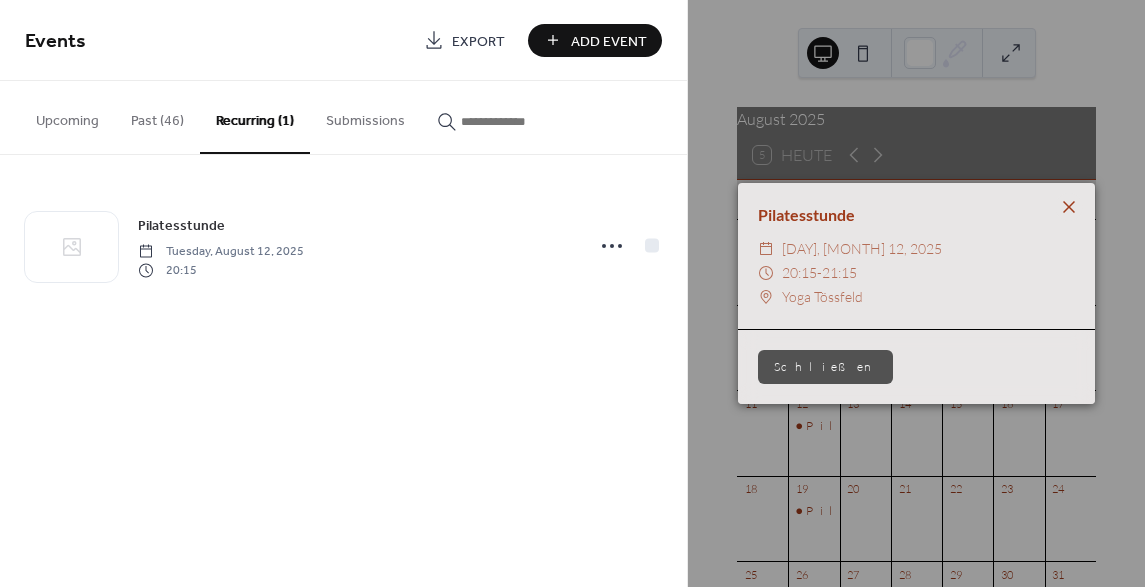 click 